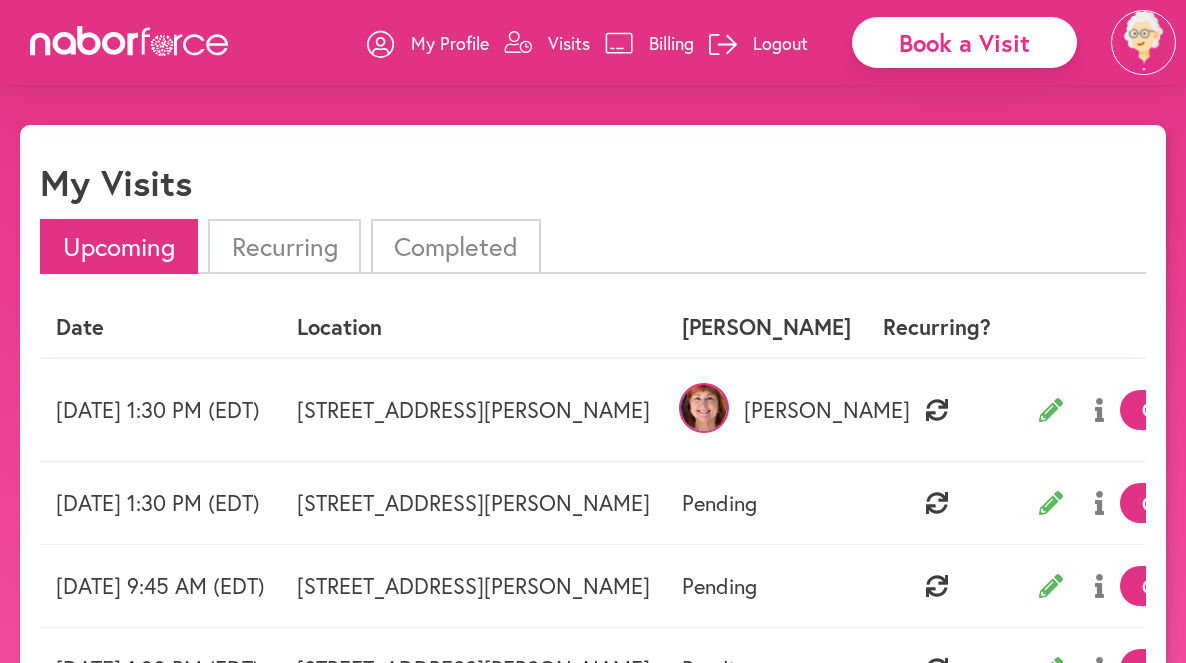 scroll, scrollTop: 0, scrollLeft: 0, axis: both 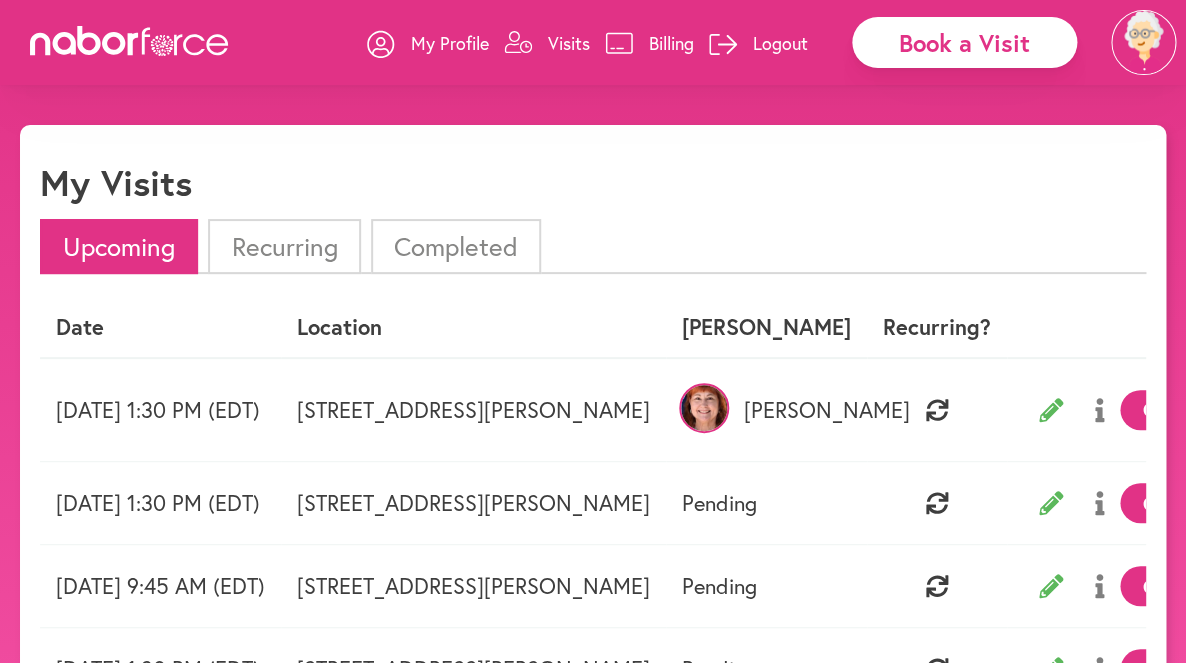 click at bounding box center [1143, 42] 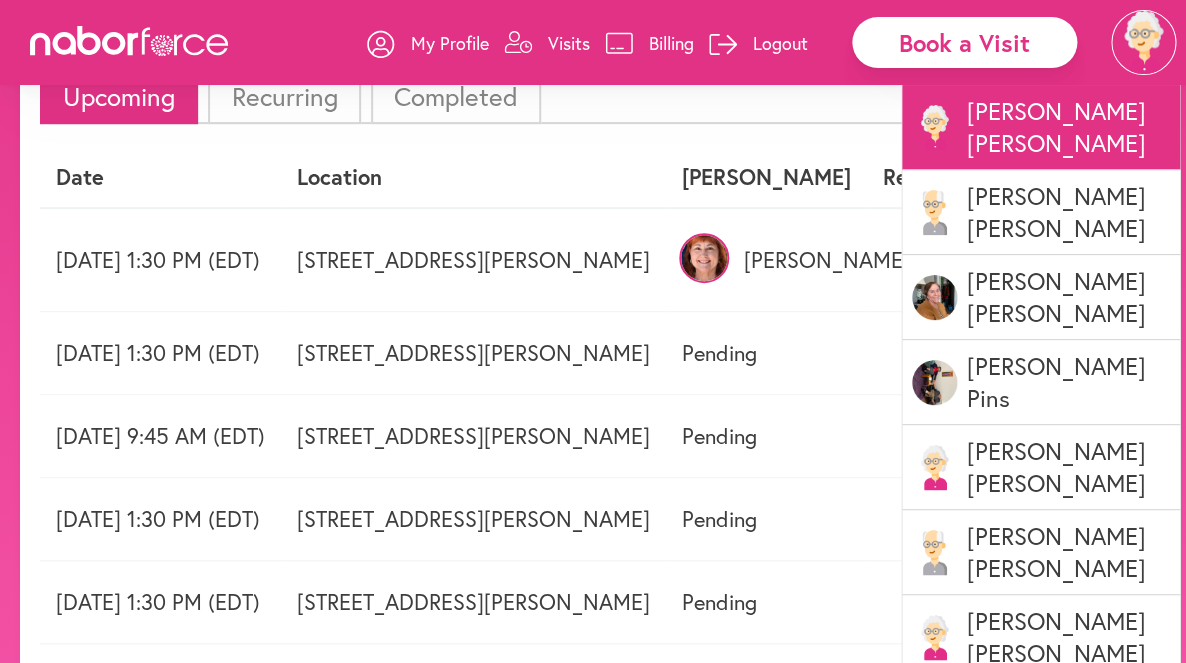 click on "Susan   Pins" at bounding box center [1041, 382] 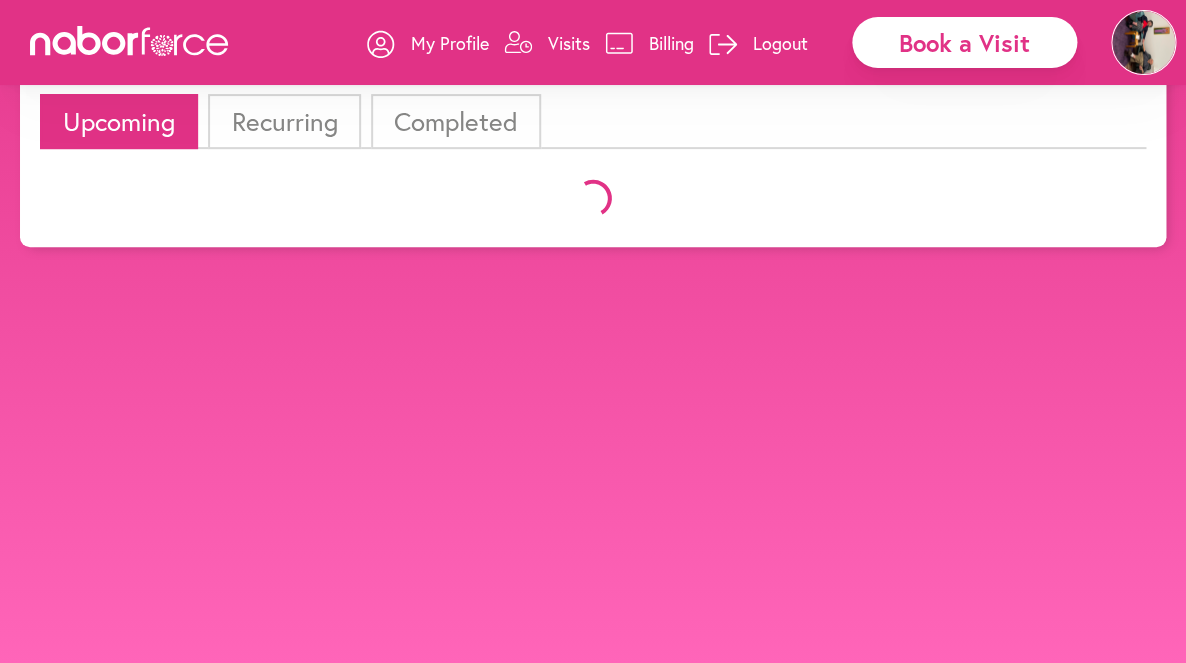scroll, scrollTop: 125, scrollLeft: 0, axis: vertical 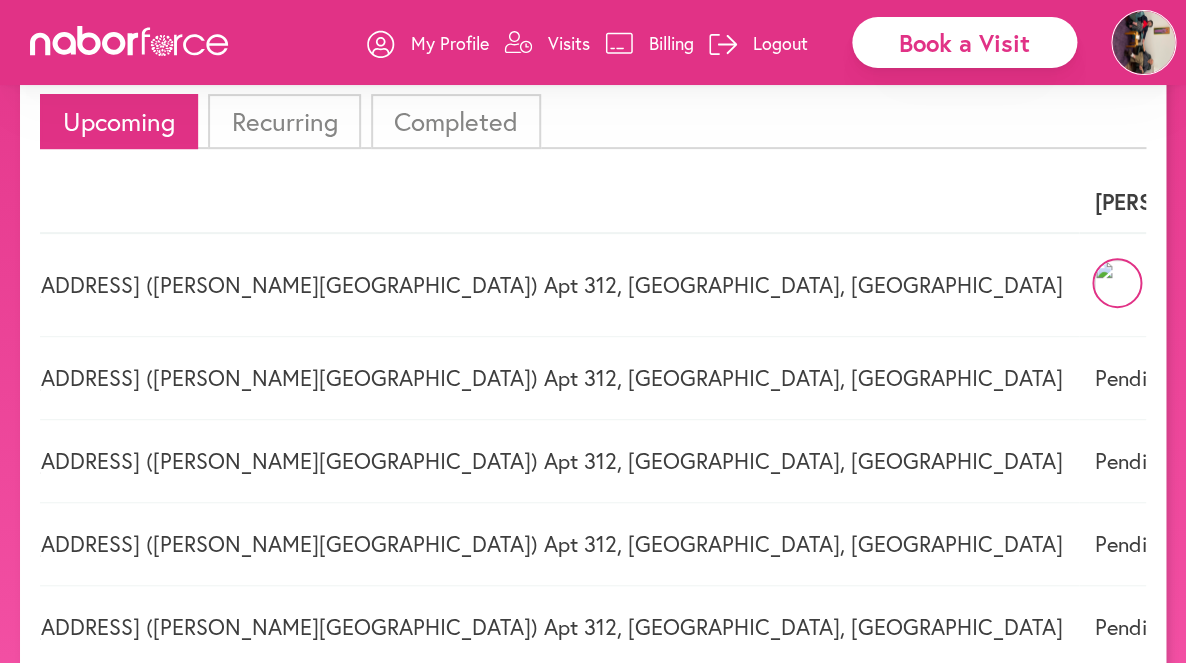 click 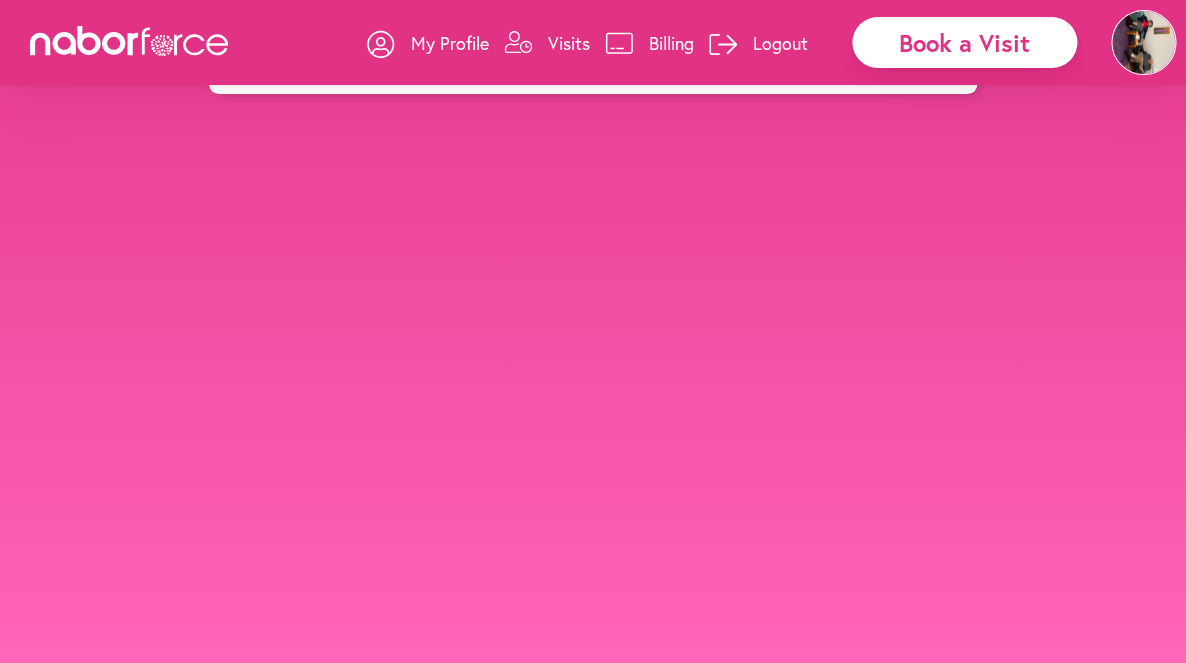 scroll, scrollTop: 0, scrollLeft: 0, axis: both 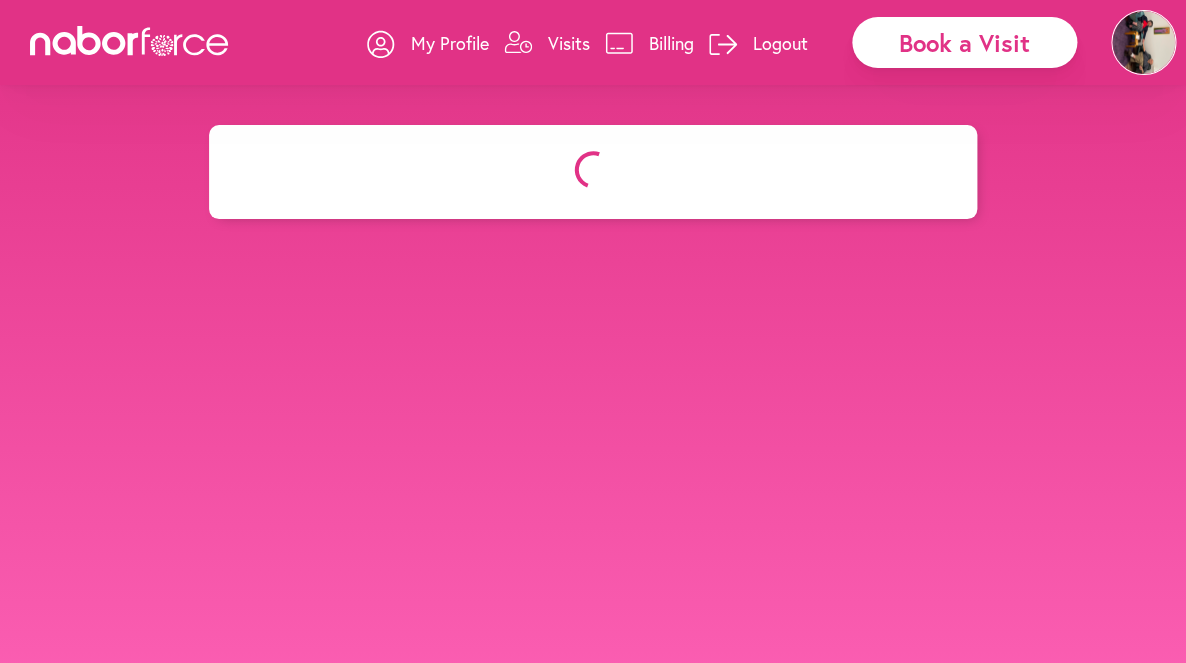 select on "*******" 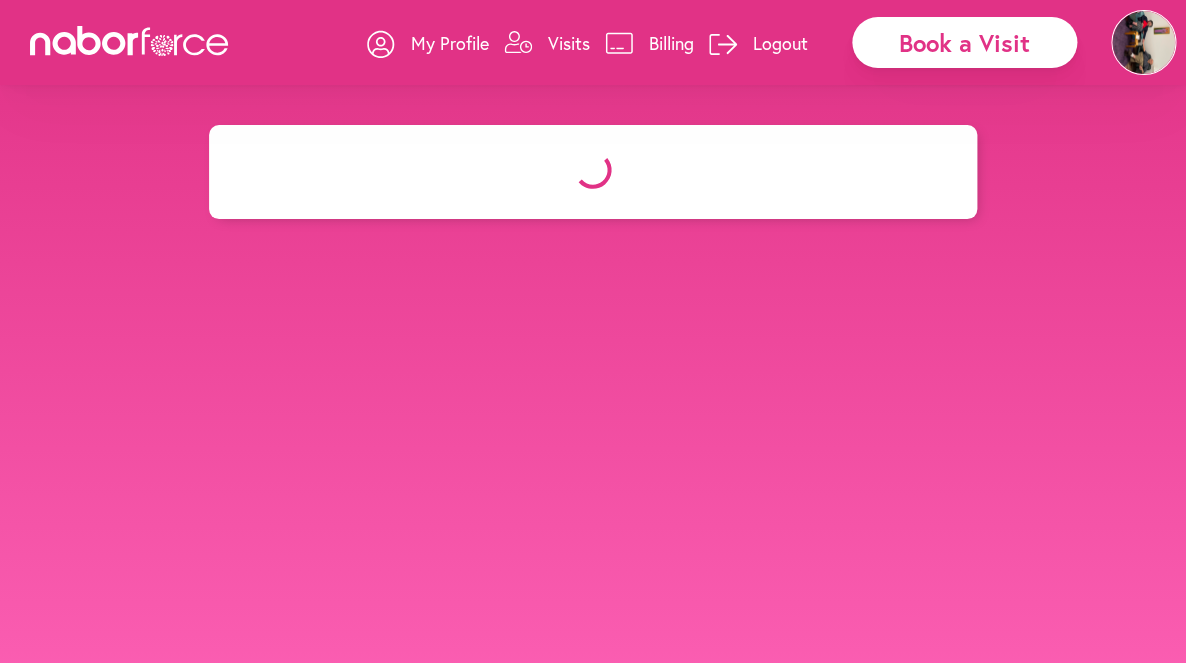 select on "***" 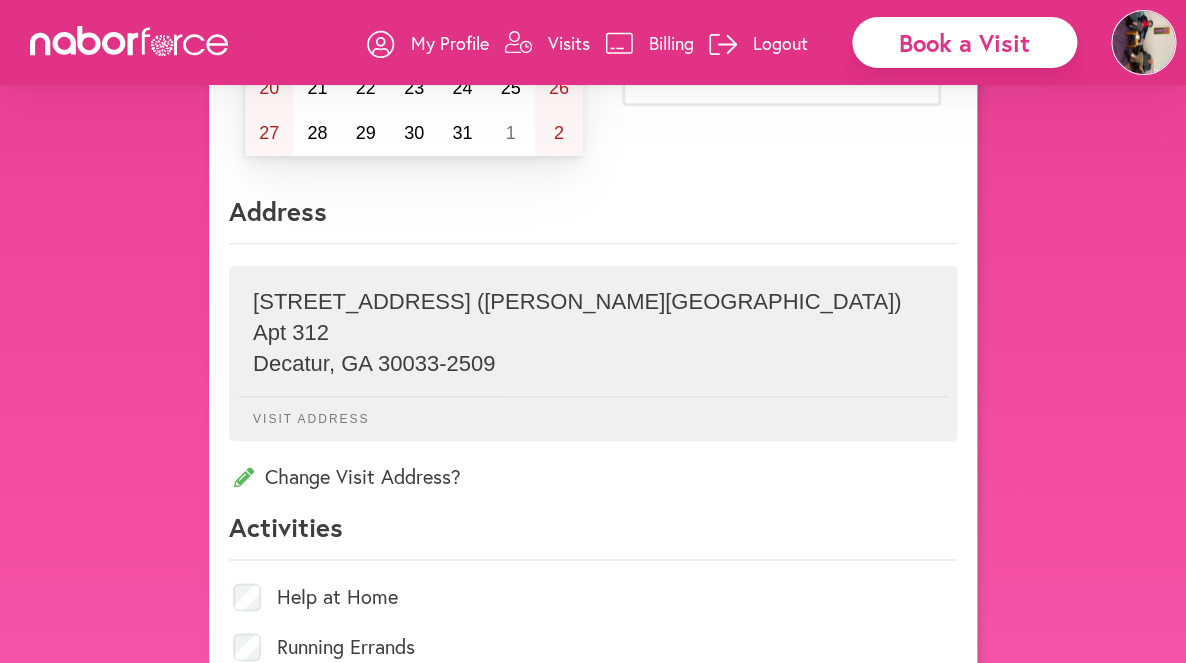 scroll, scrollTop: 456, scrollLeft: 0, axis: vertical 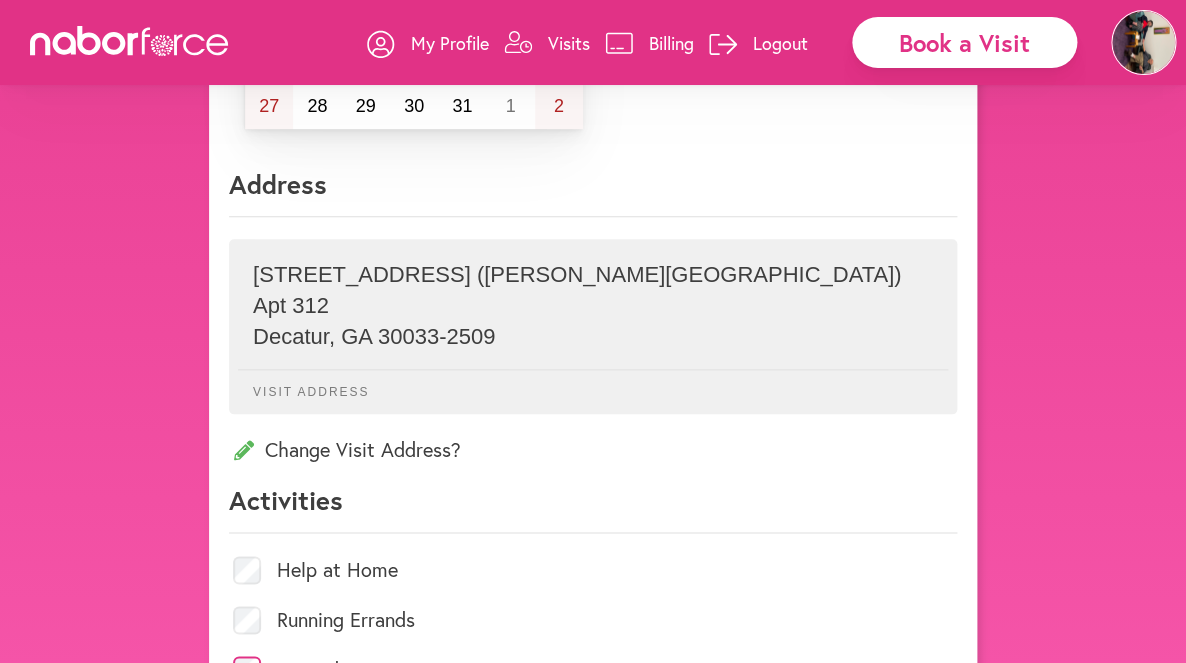 click 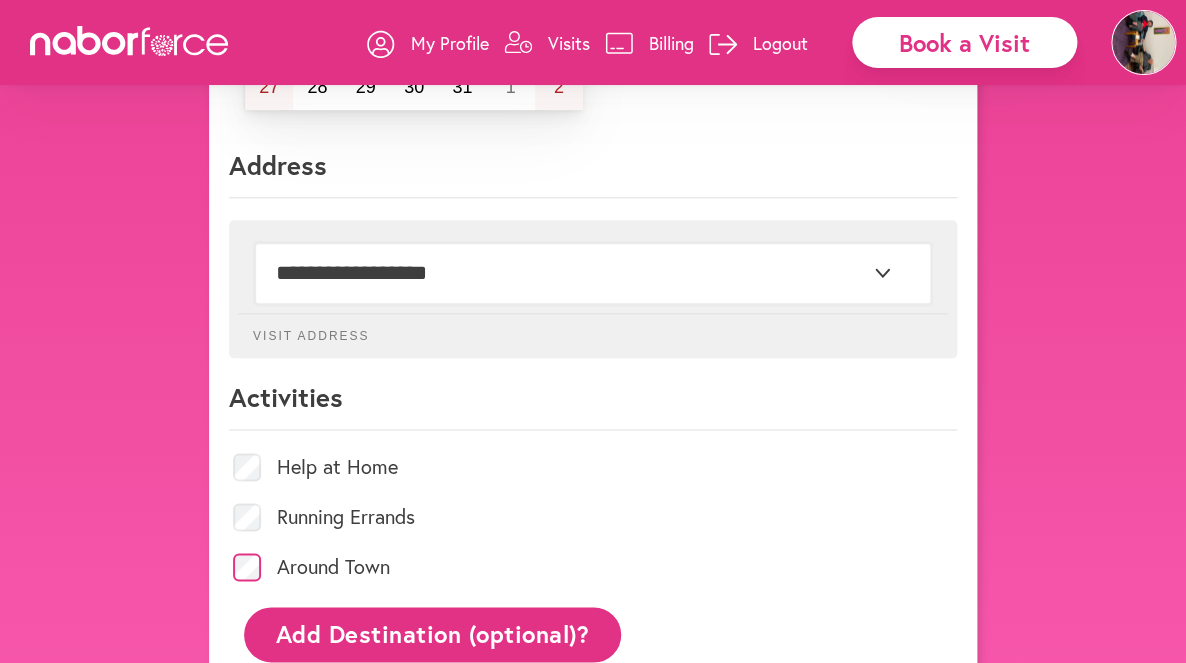 scroll, scrollTop: 464, scrollLeft: 0, axis: vertical 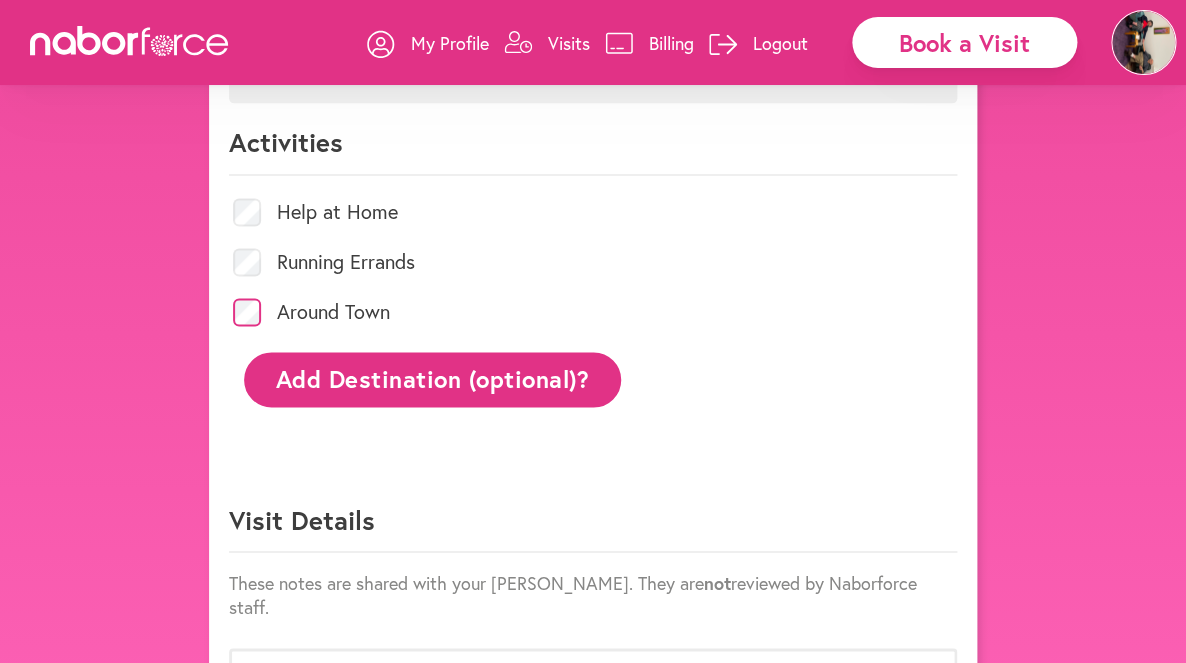click on "Add Destination (optional)?" 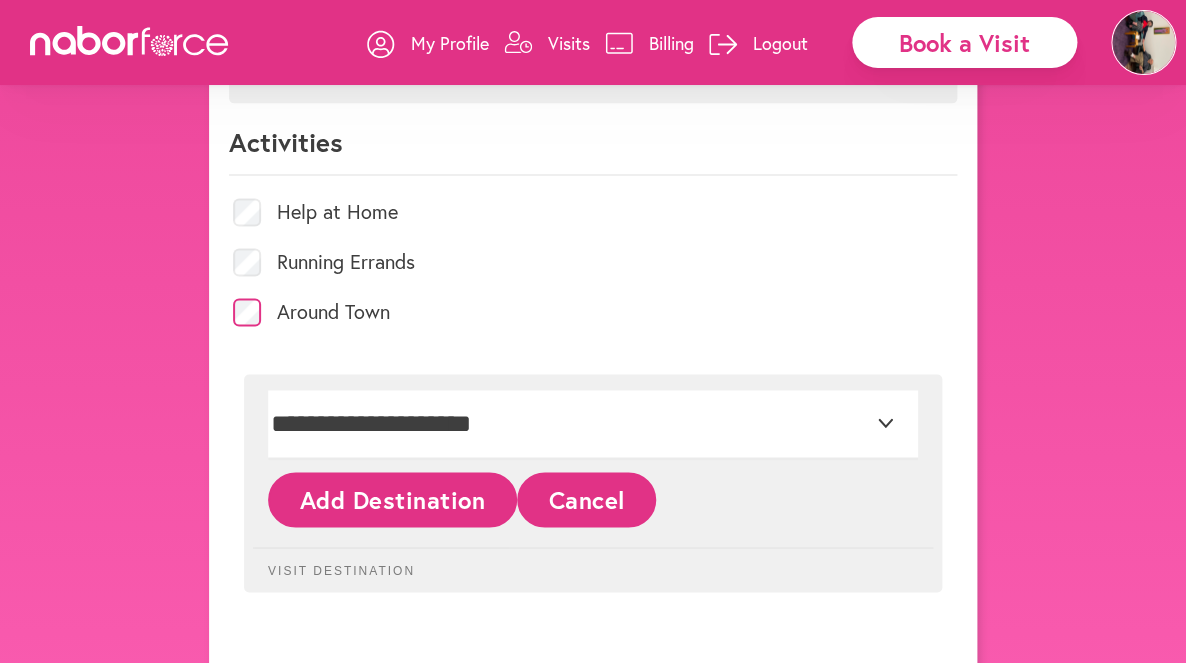 click on "Add Destination" 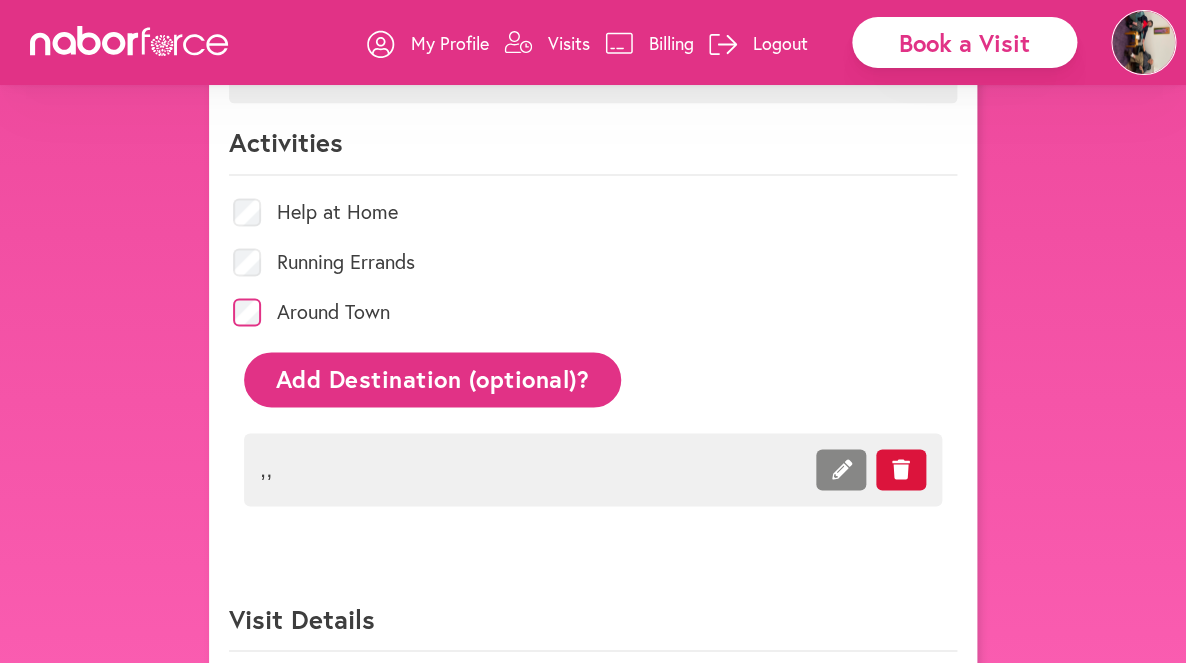 click on ",  ," 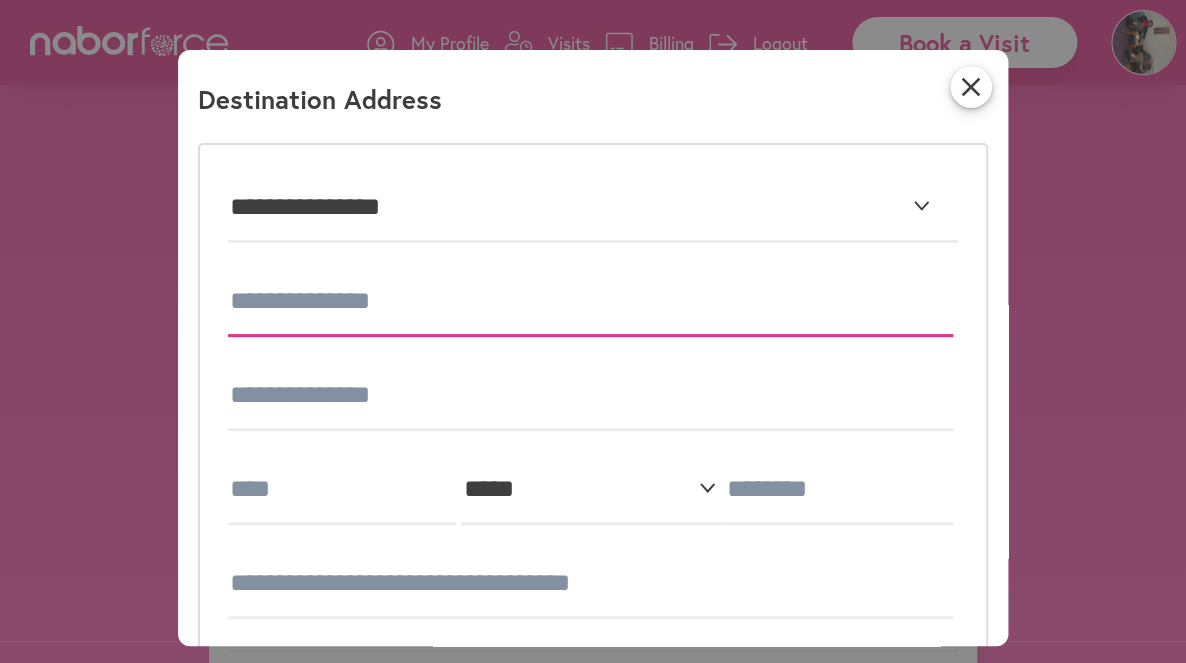 click at bounding box center [590, 302] 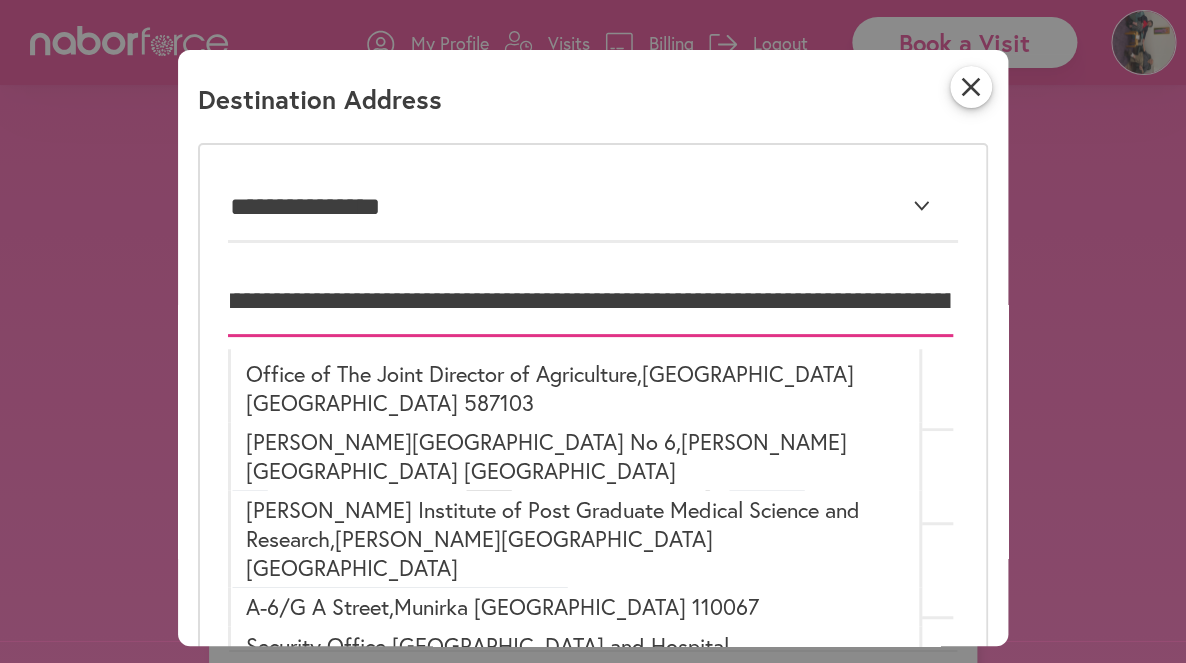 scroll, scrollTop: 0, scrollLeft: 133, axis: horizontal 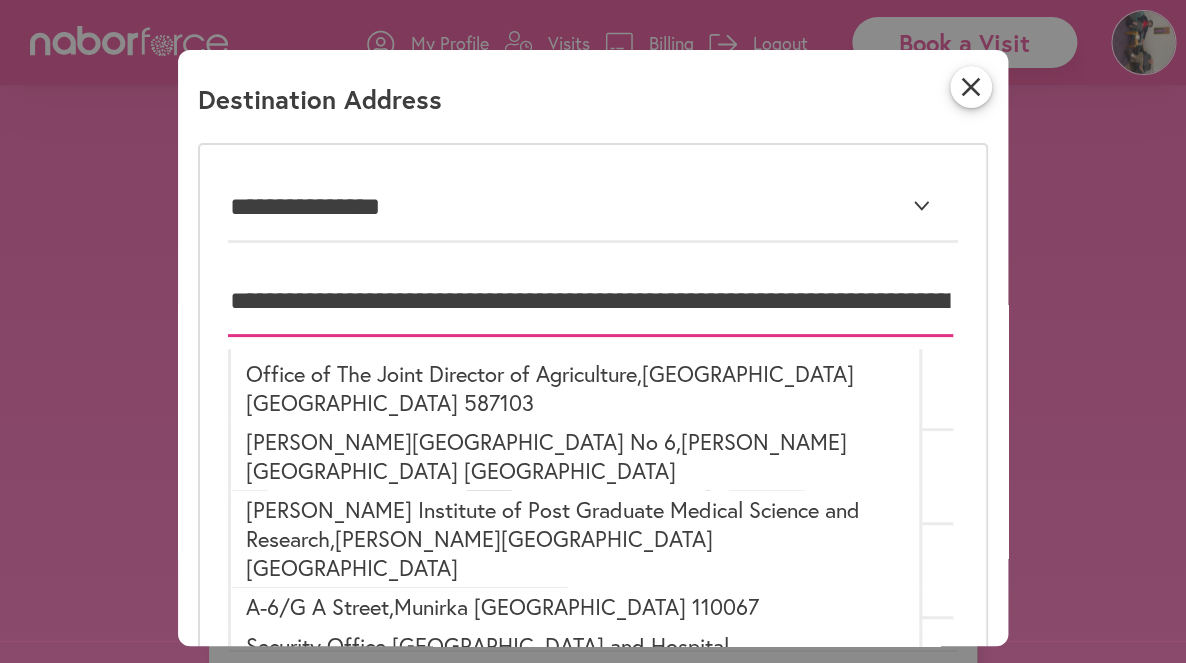 drag, startPoint x: 596, startPoint y: 299, endPoint x: -76, endPoint y: 299, distance: 672 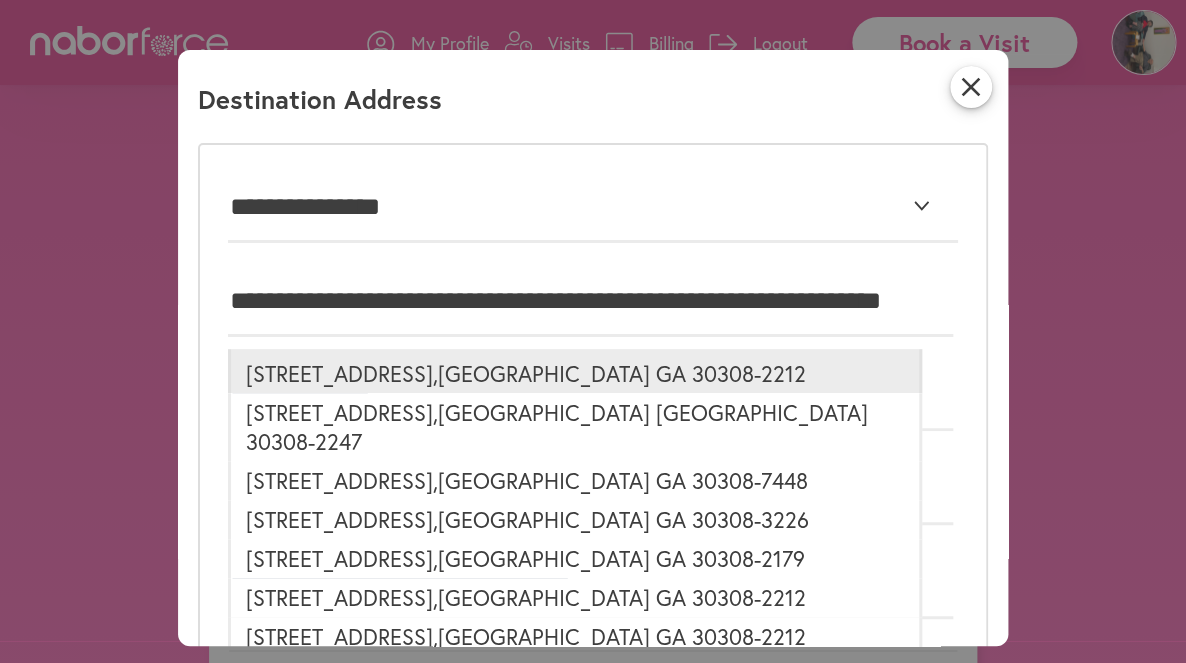 type on "**********" 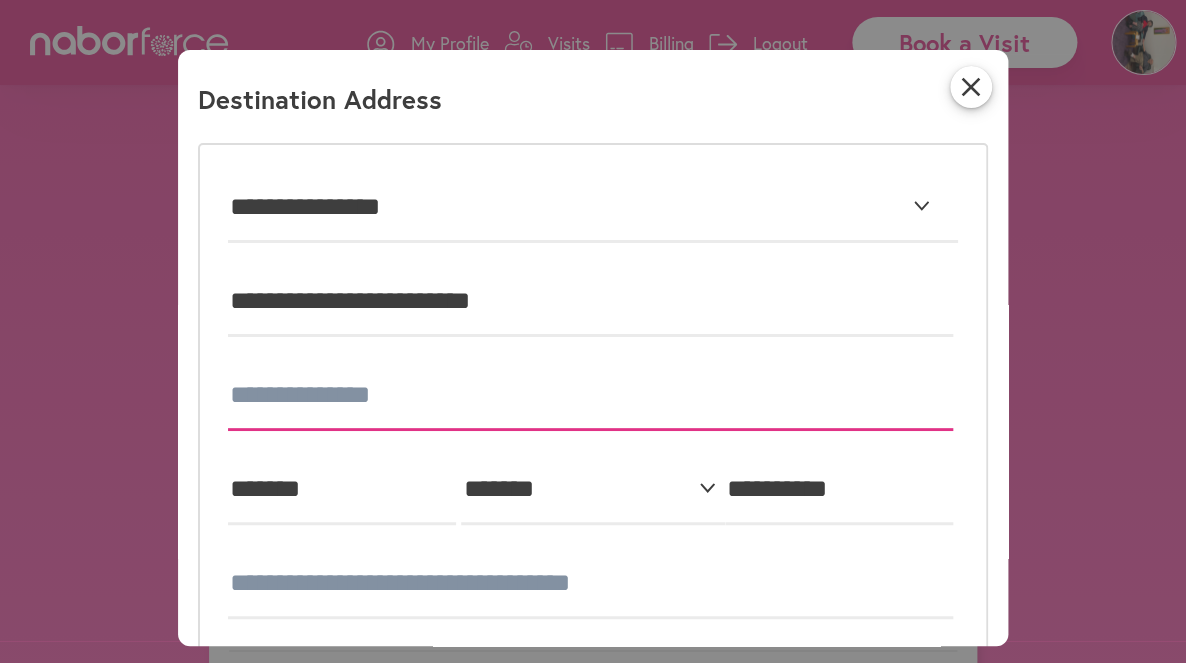 click at bounding box center [590, 396] 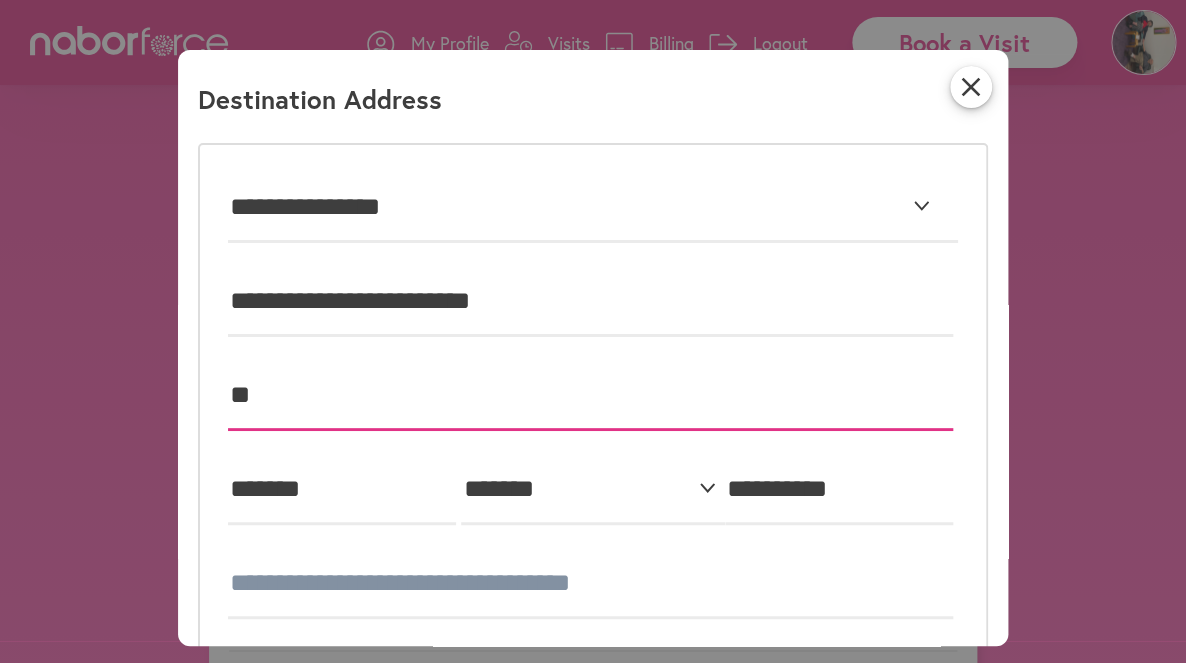 type on "*" 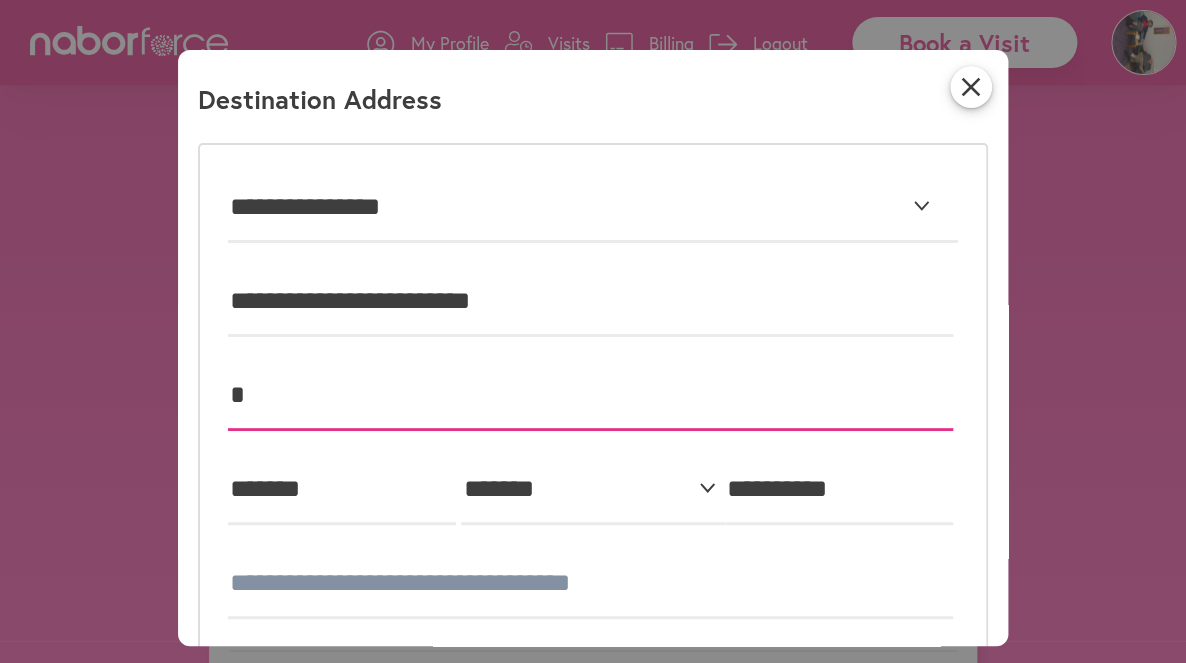 type 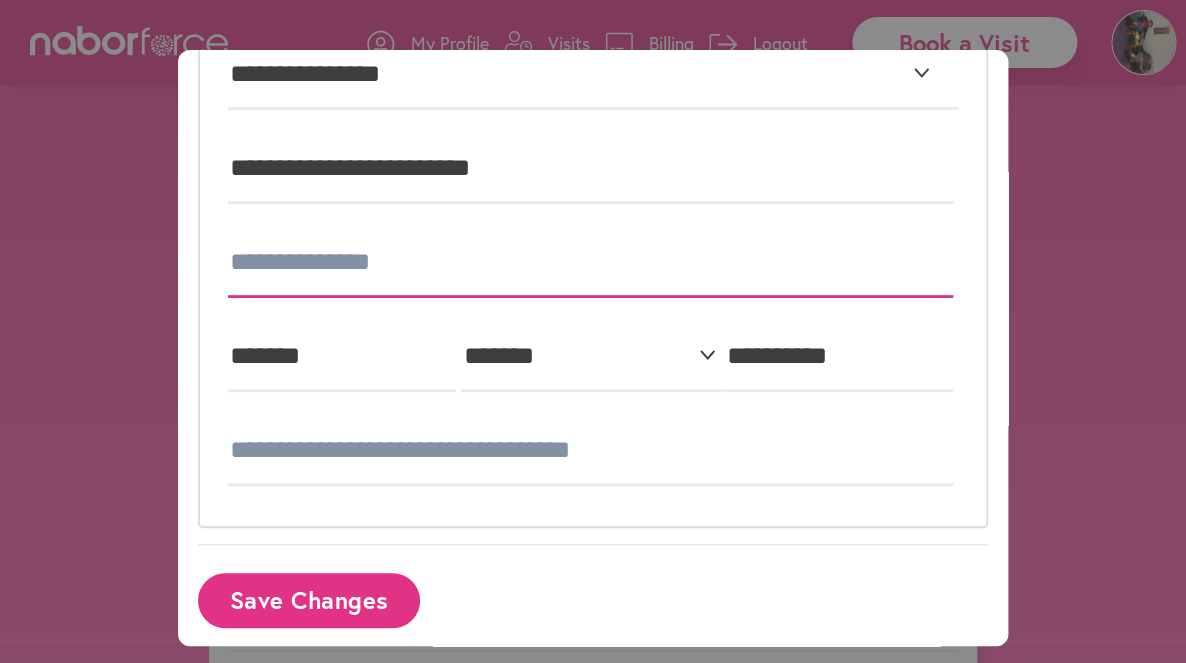 scroll, scrollTop: 148, scrollLeft: 0, axis: vertical 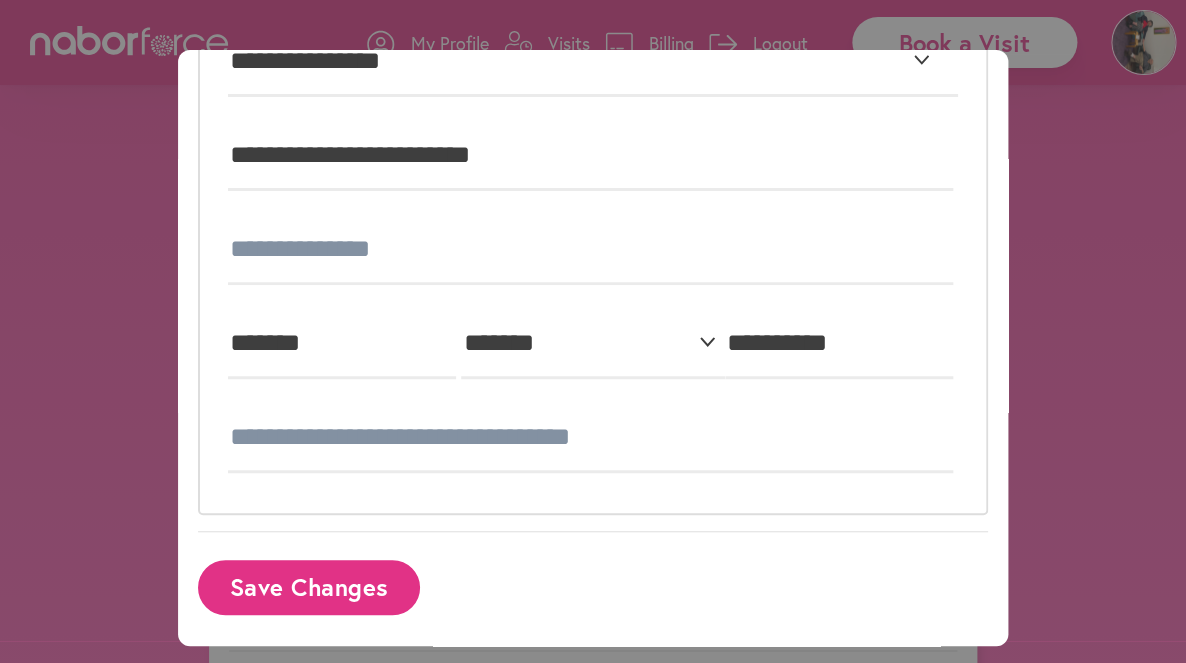click on "**********" at bounding box center [593, 348] 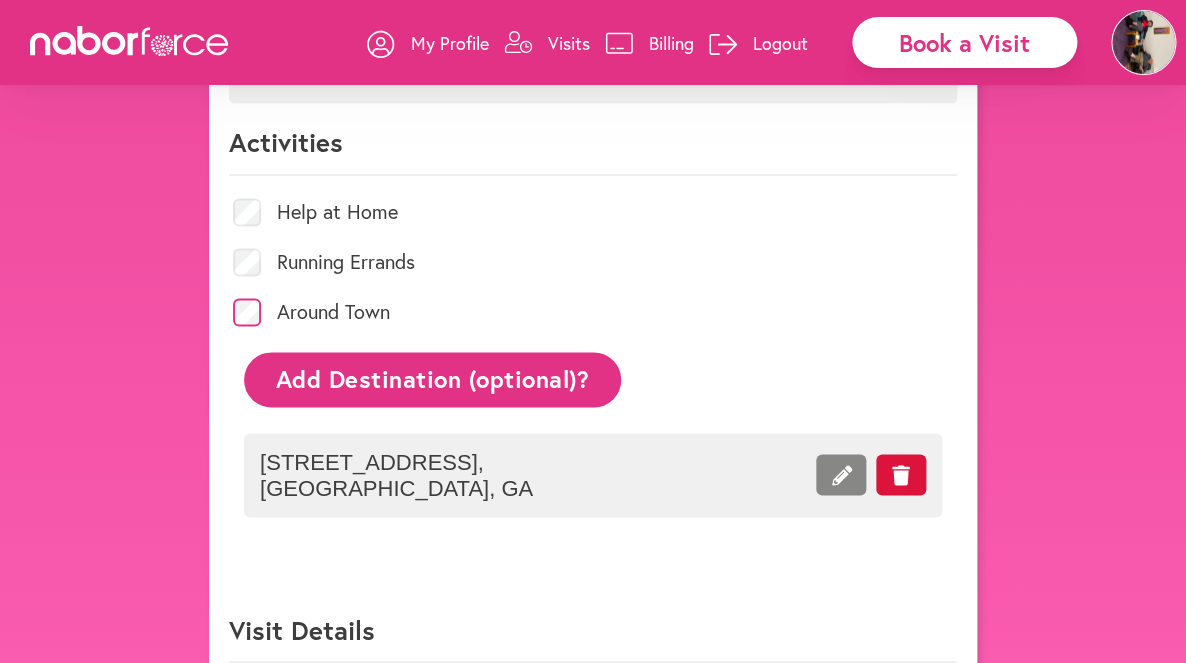 scroll, scrollTop: 18, scrollLeft: 0, axis: vertical 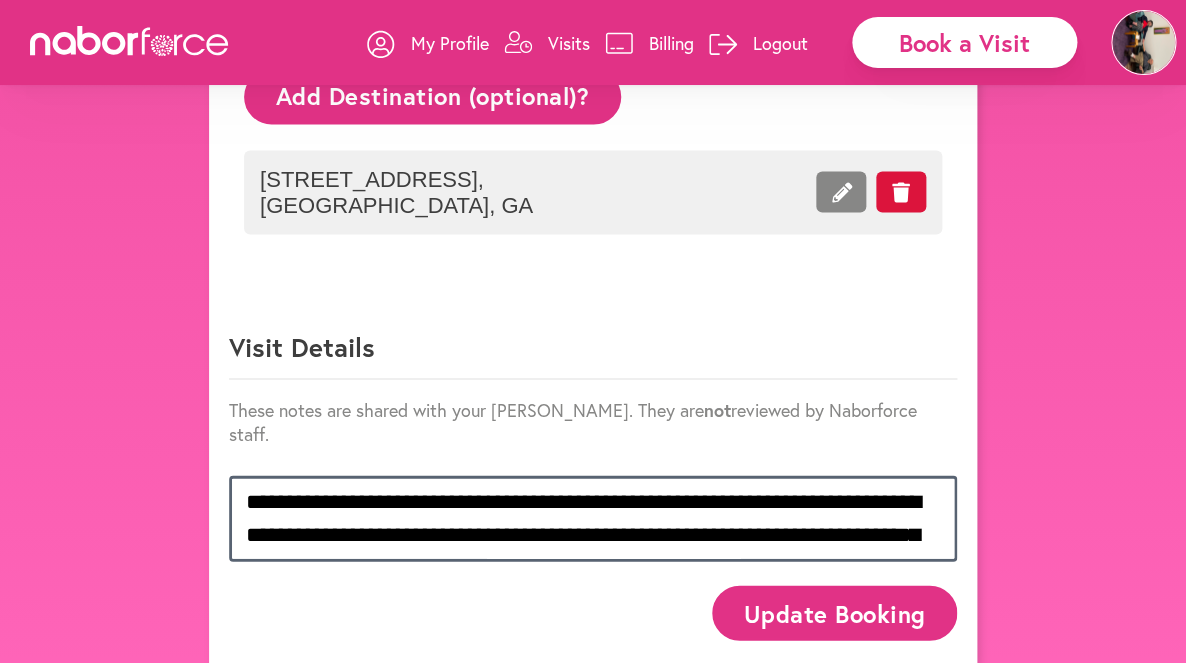 click on "**********" at bounding box center [593, 518] 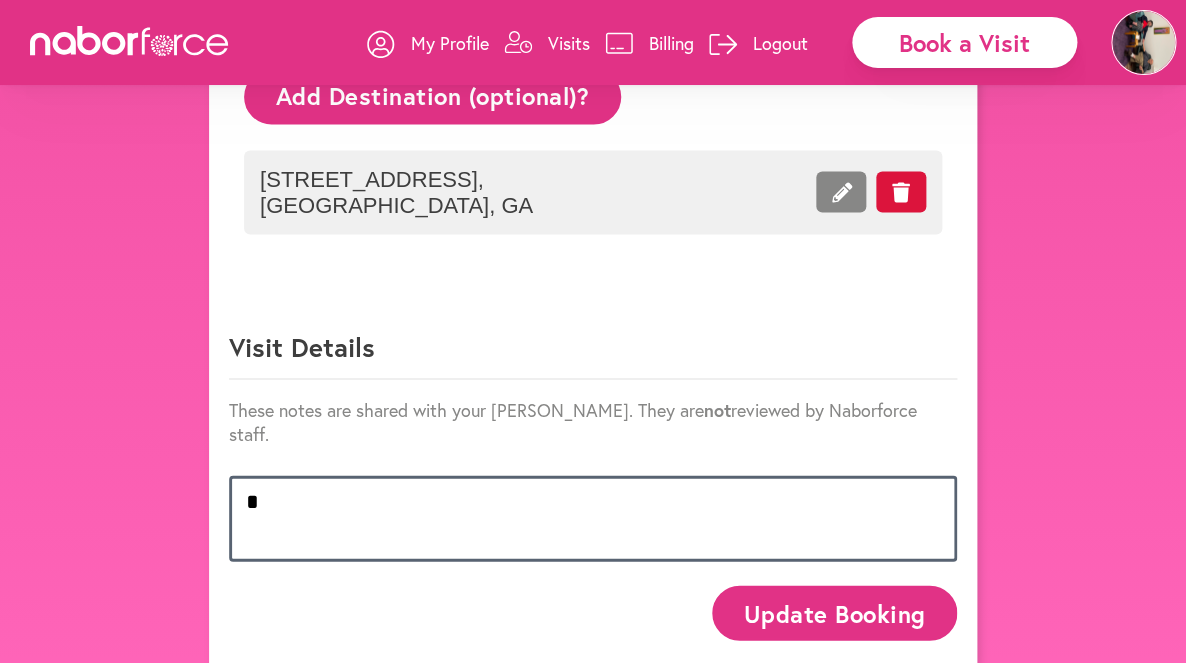 scroll, scrollTop: 947, scrollLeft: 0, axis: vertical 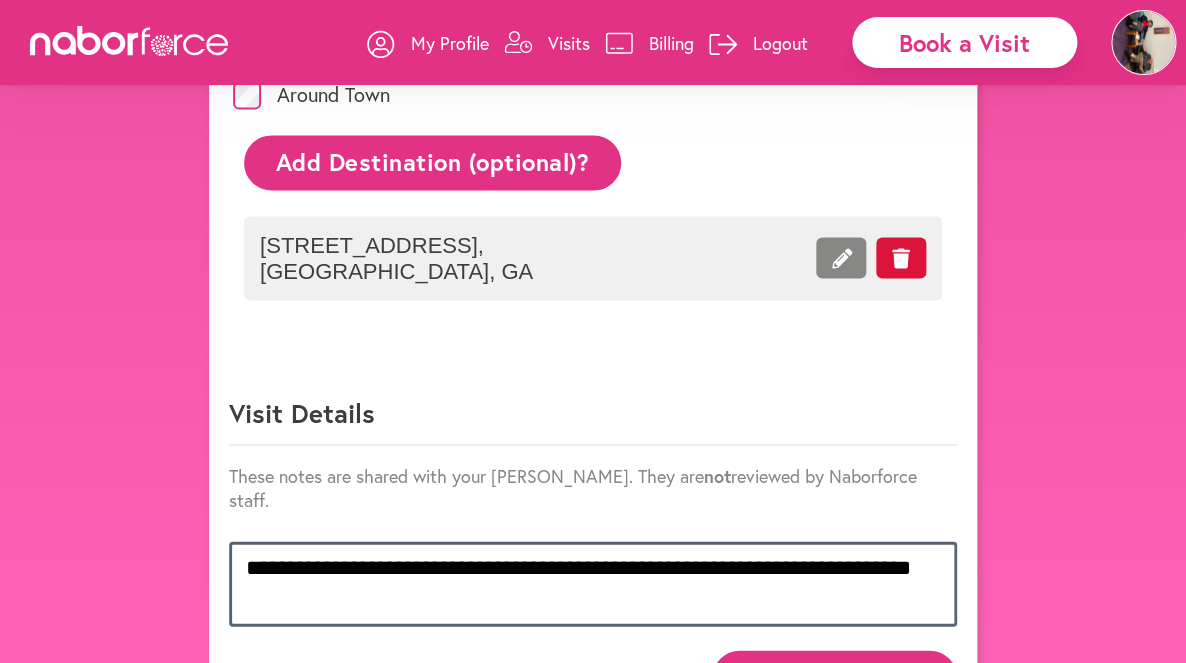 paste on "**********" 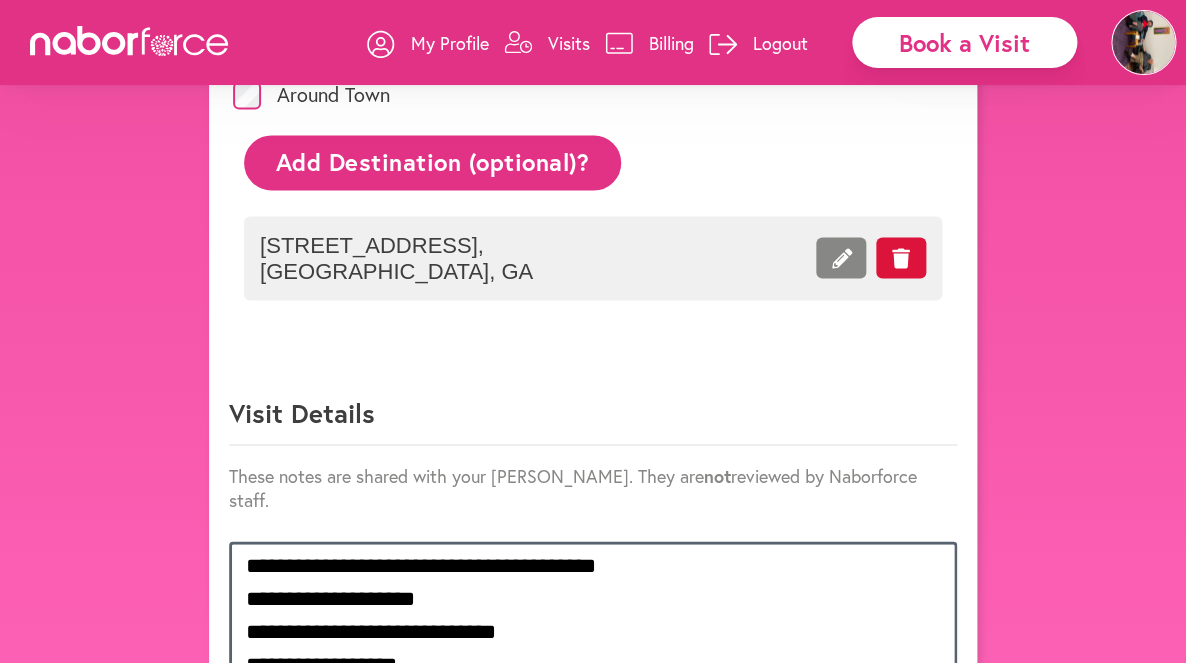 scroll, scrollTop: 69, scrollLeft: 0, axis: vertical 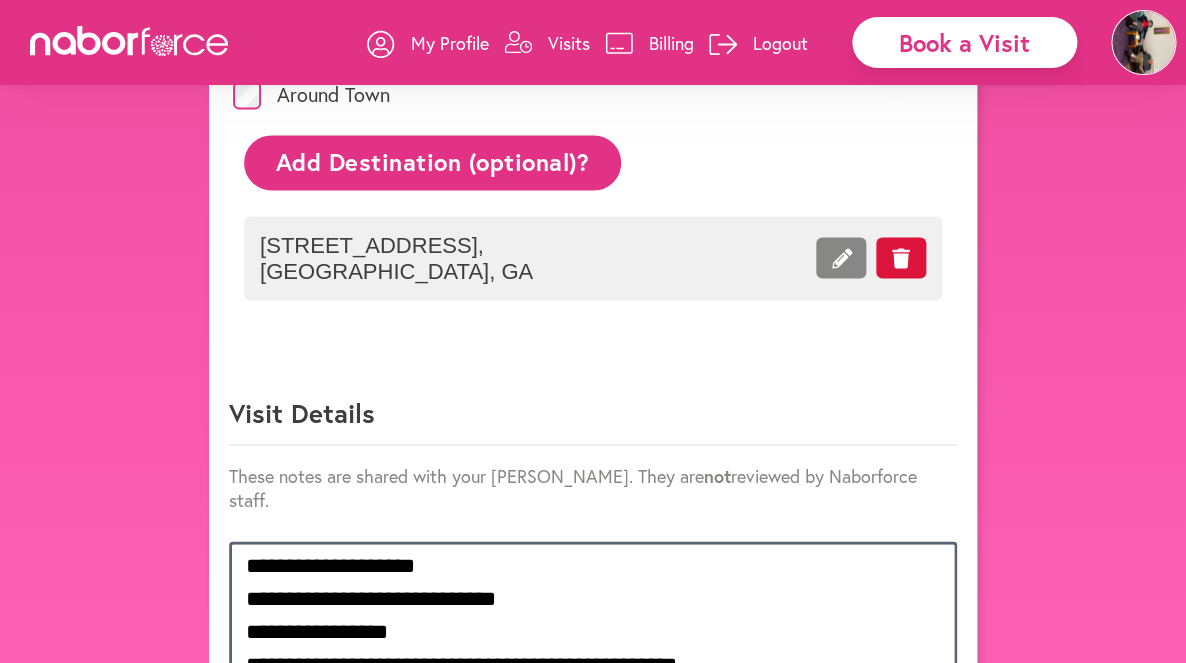 click on "**********" at bounding box center [593, 616] 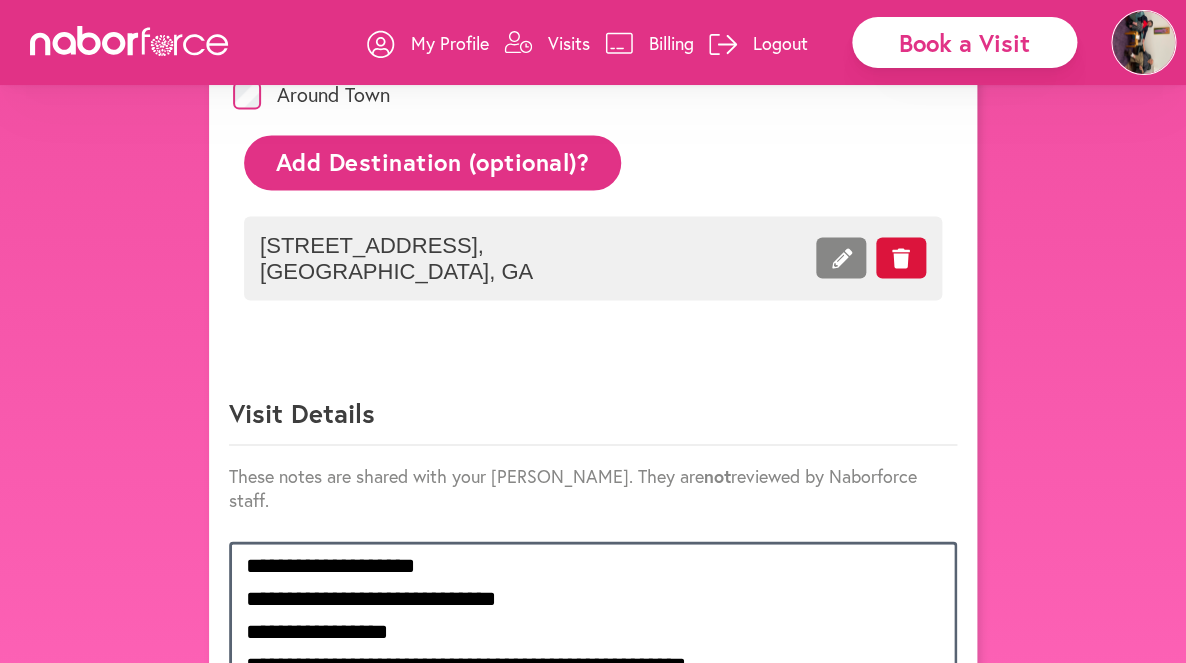 click on "**********" at bounding box center (593, 616) 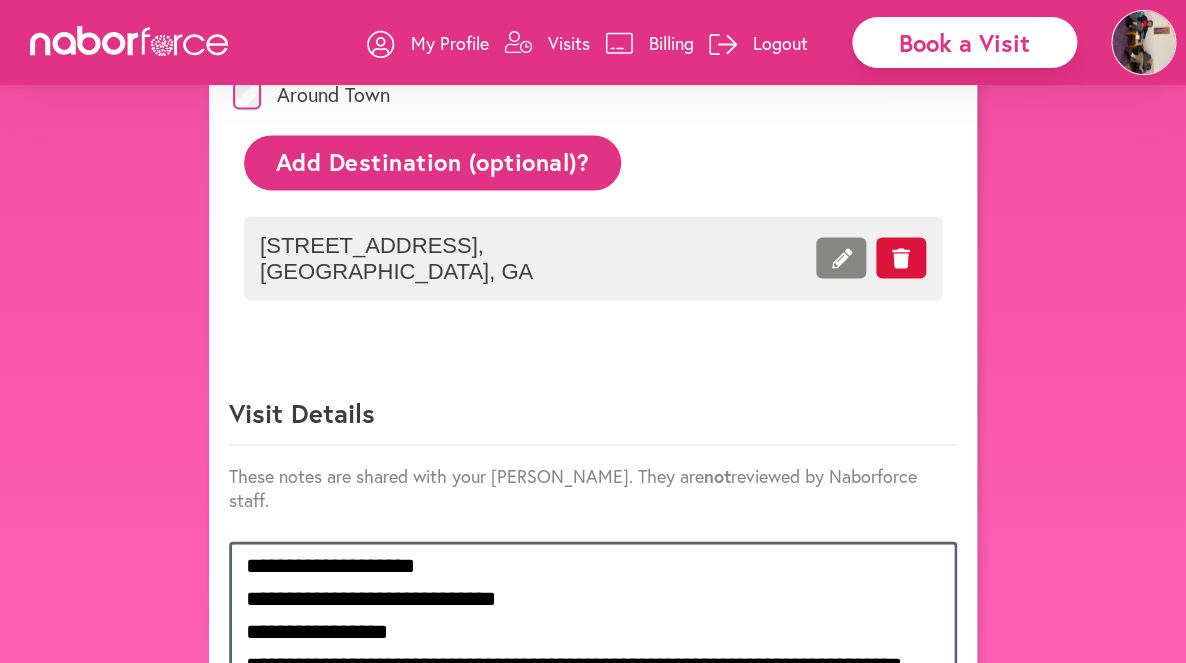 scroll, scrollTop: 93, scrollLeft: 0, axis: vertical 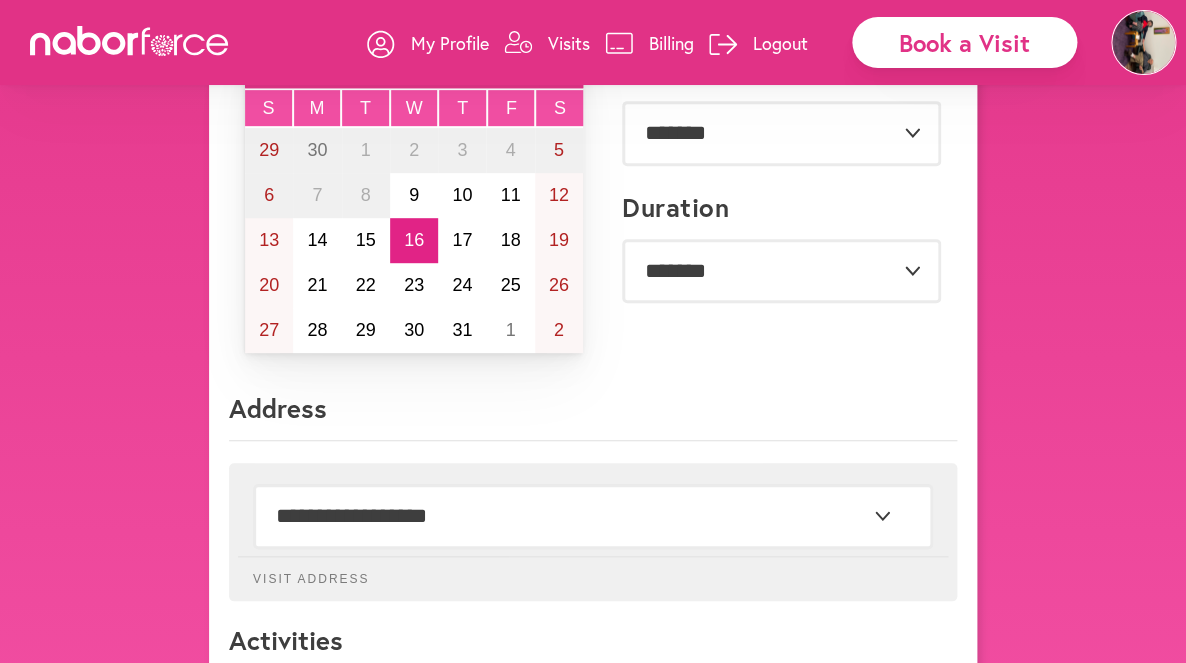 type on "**********" 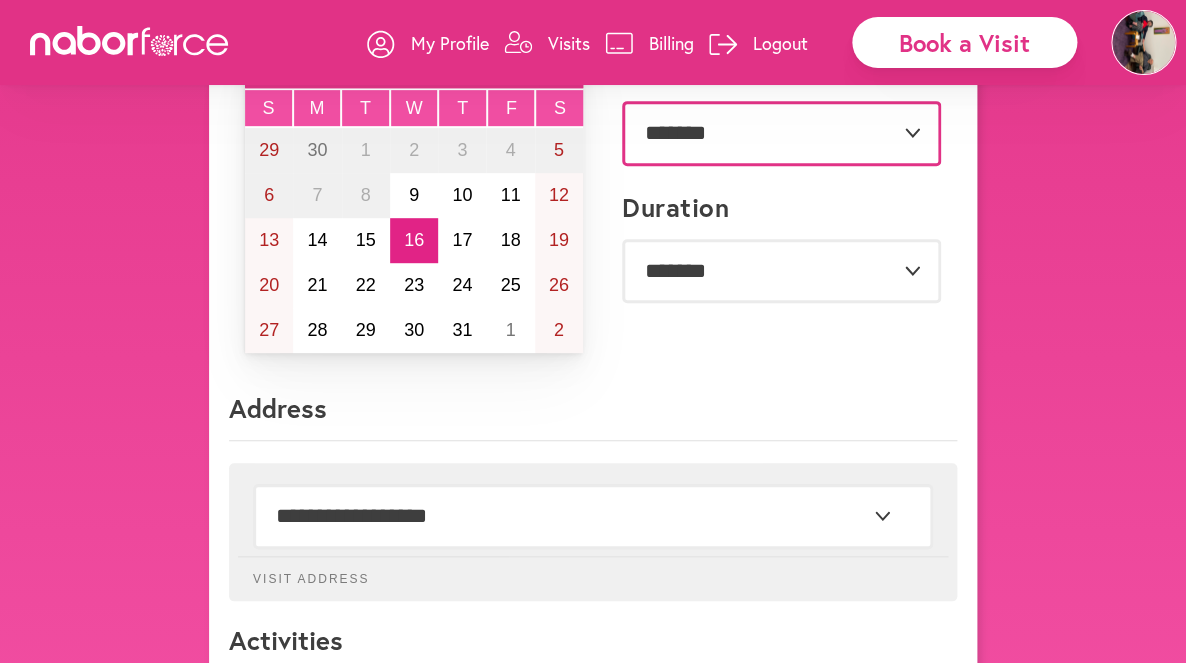 click on "**********" at bounding box center [781, 133] 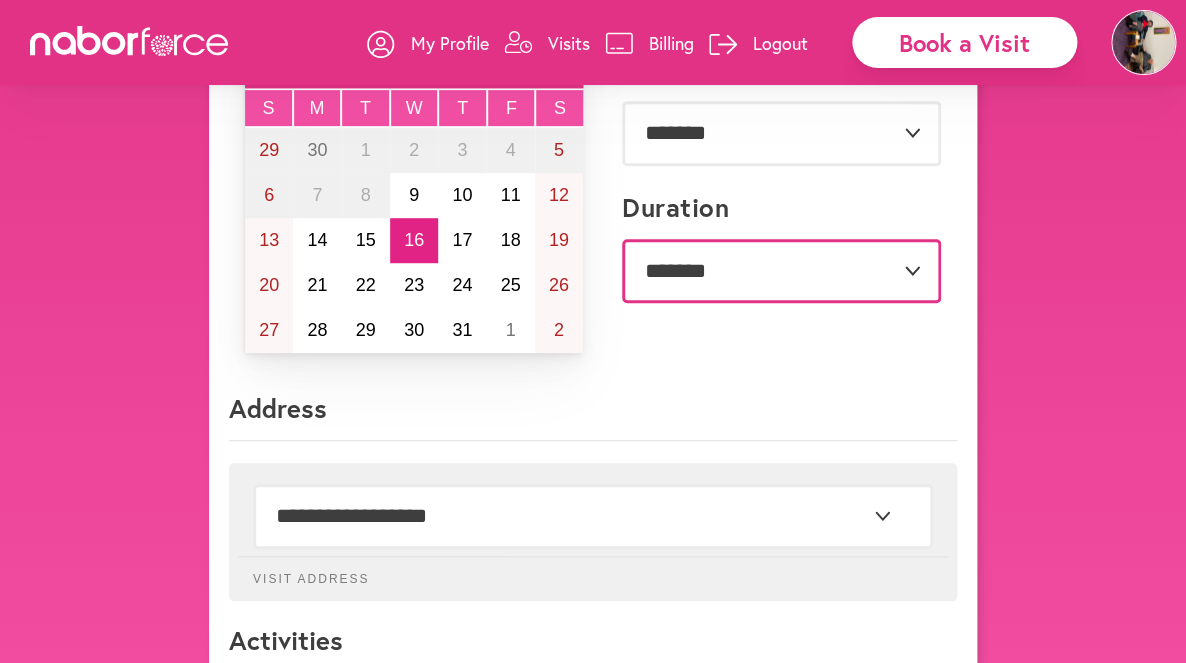 click on "**********" at bounding box center (781, 271) 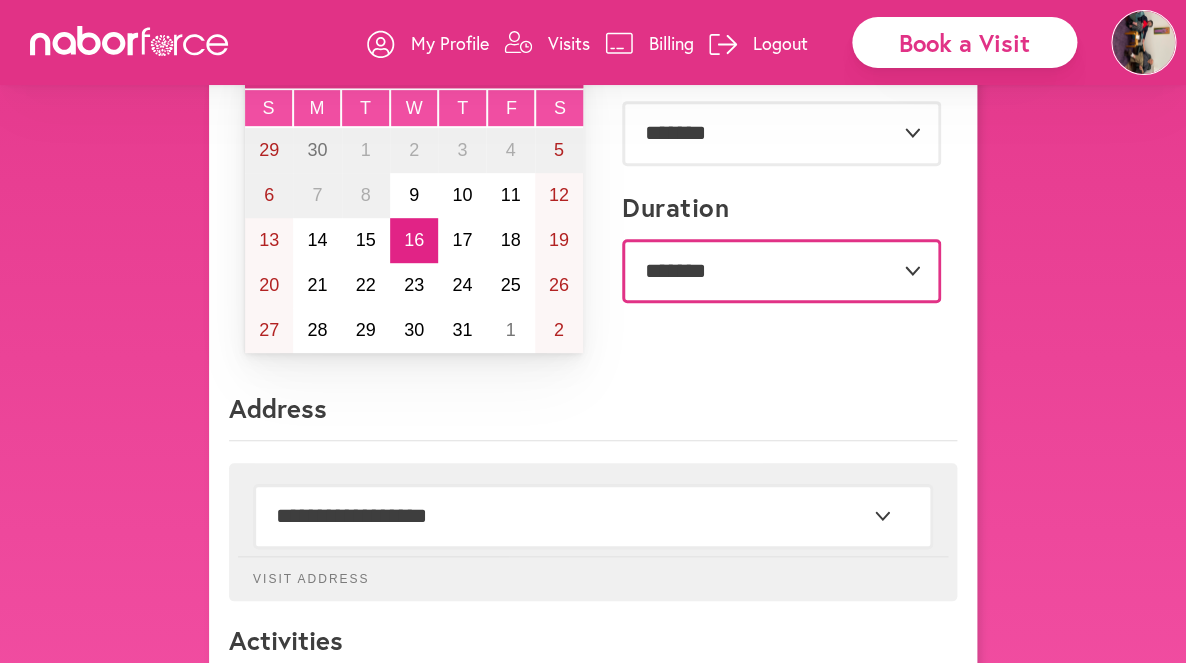 select on "***" 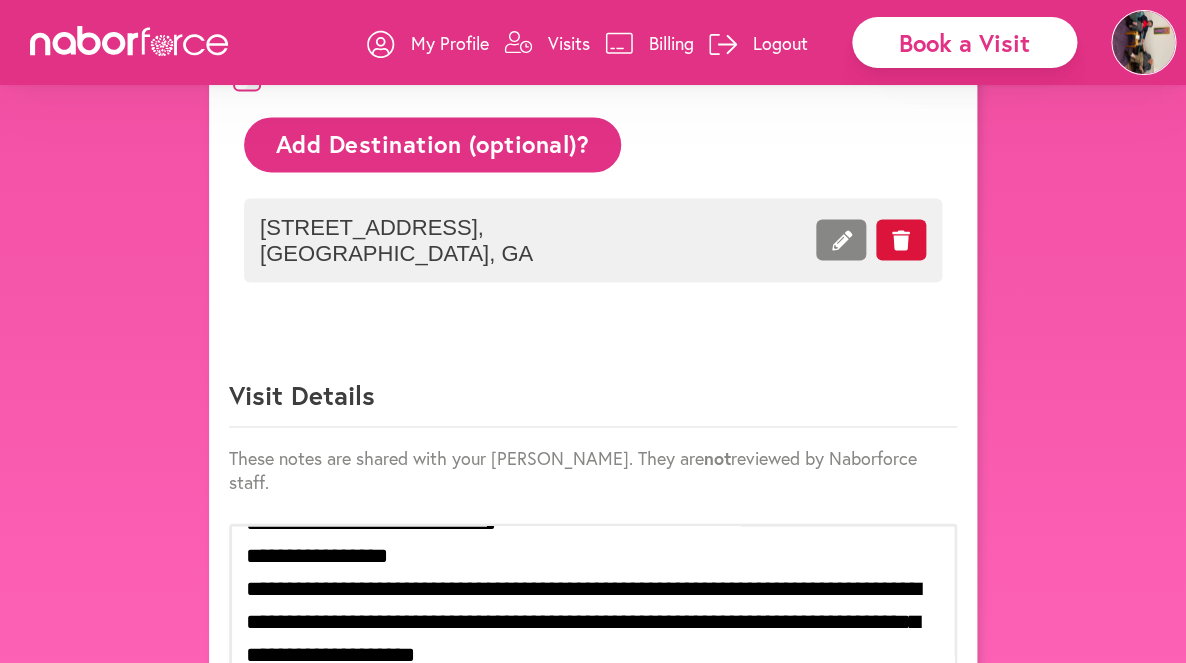 scroll, scrollTop: 1076, scrollLeft: 0, axis: vertical 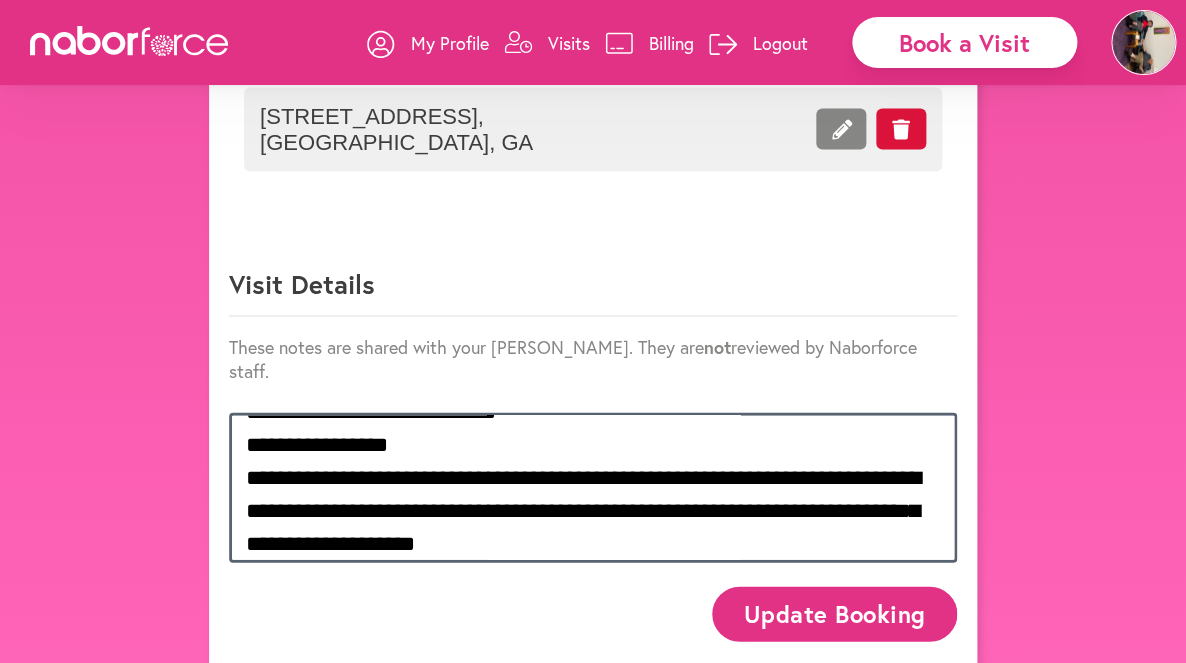 click on "**********" at bounding box center [593, 487] 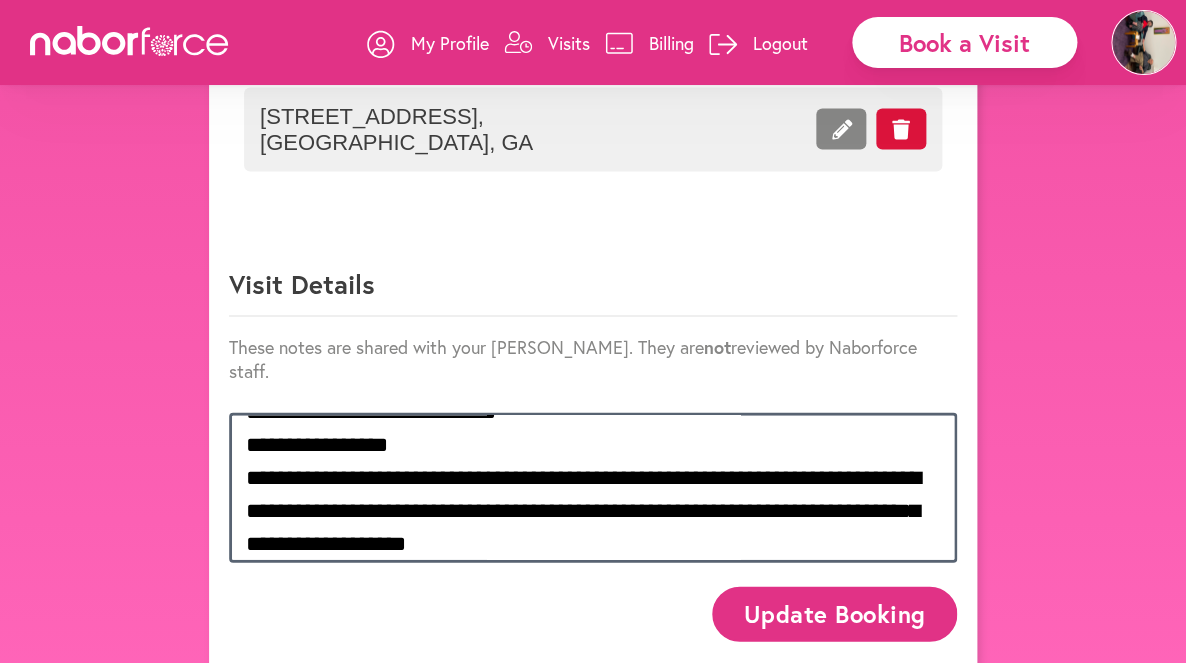 scroll, scrollTop: 947, scrollLeft: 0, axis: vertical 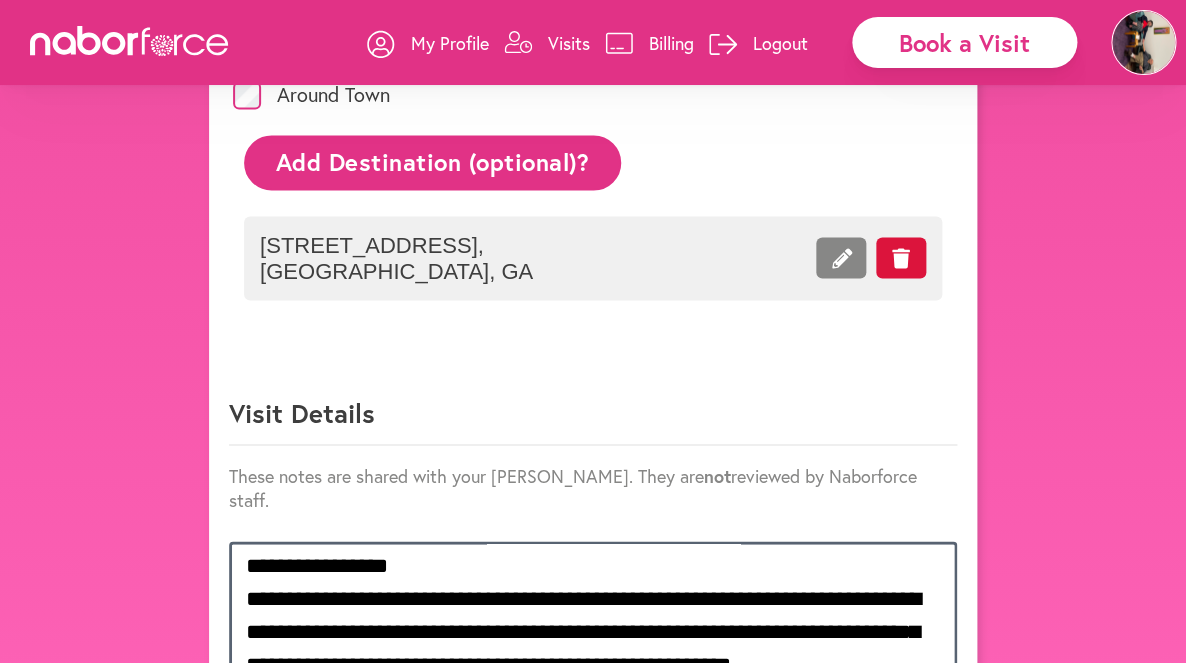 click on "**********" at bounding box center [593, 616] 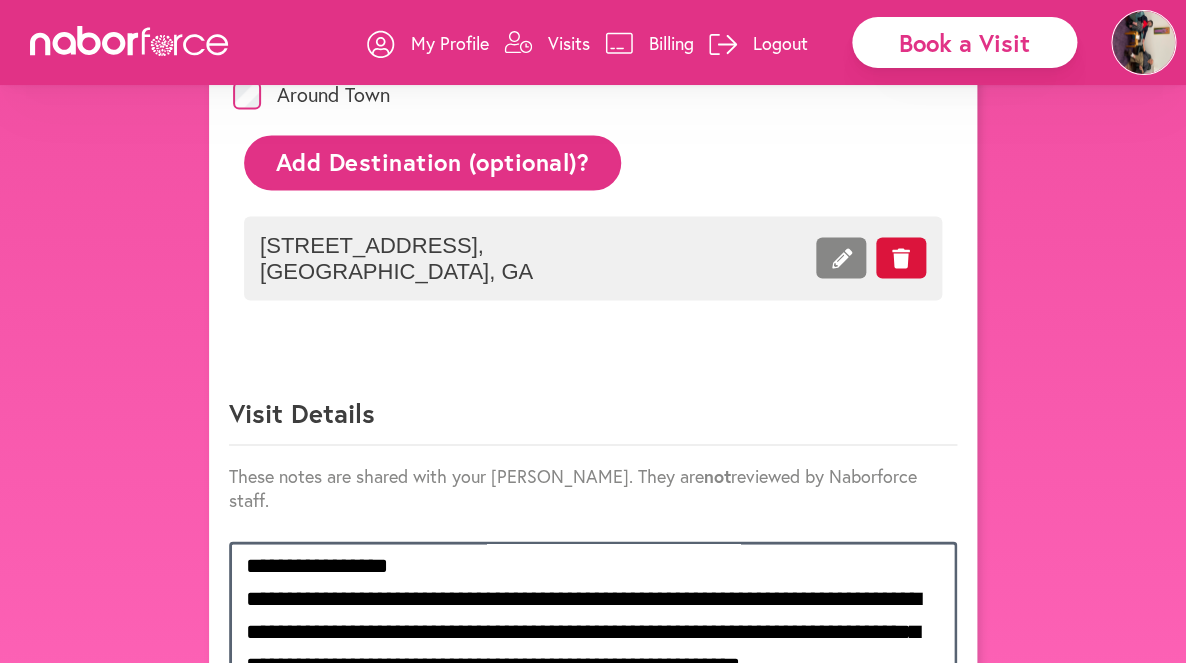 click on "**********" at bounding box center (593, 616) 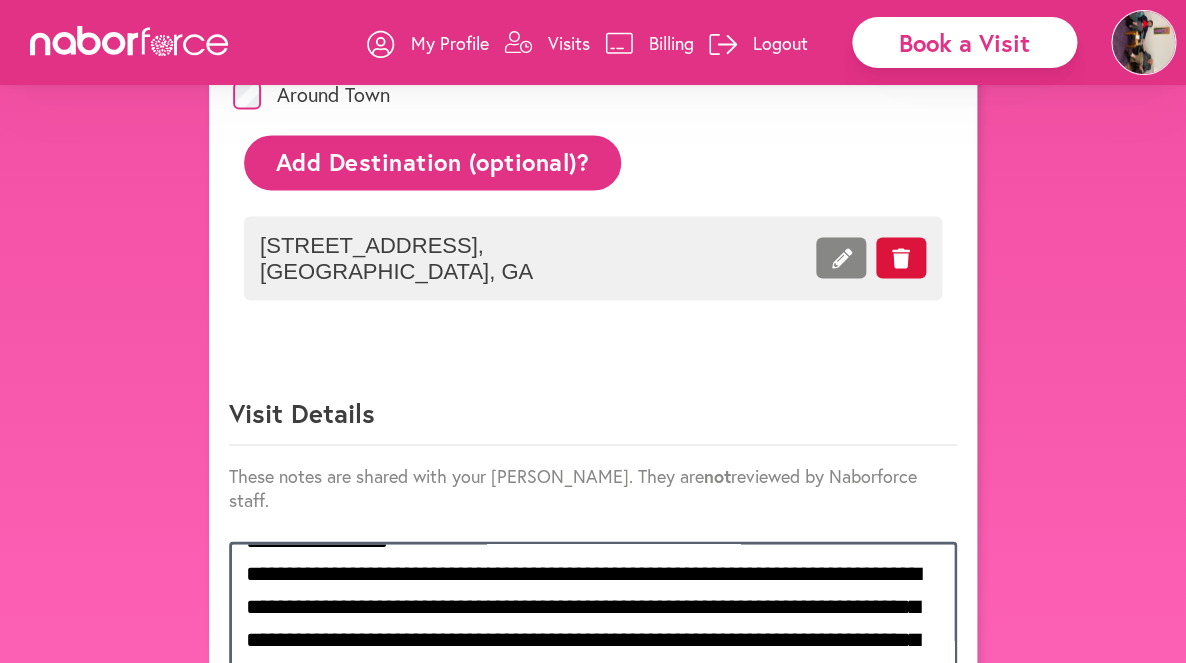 scroll, scrollTop: 168, scrollLeft: 0, axis: vertical 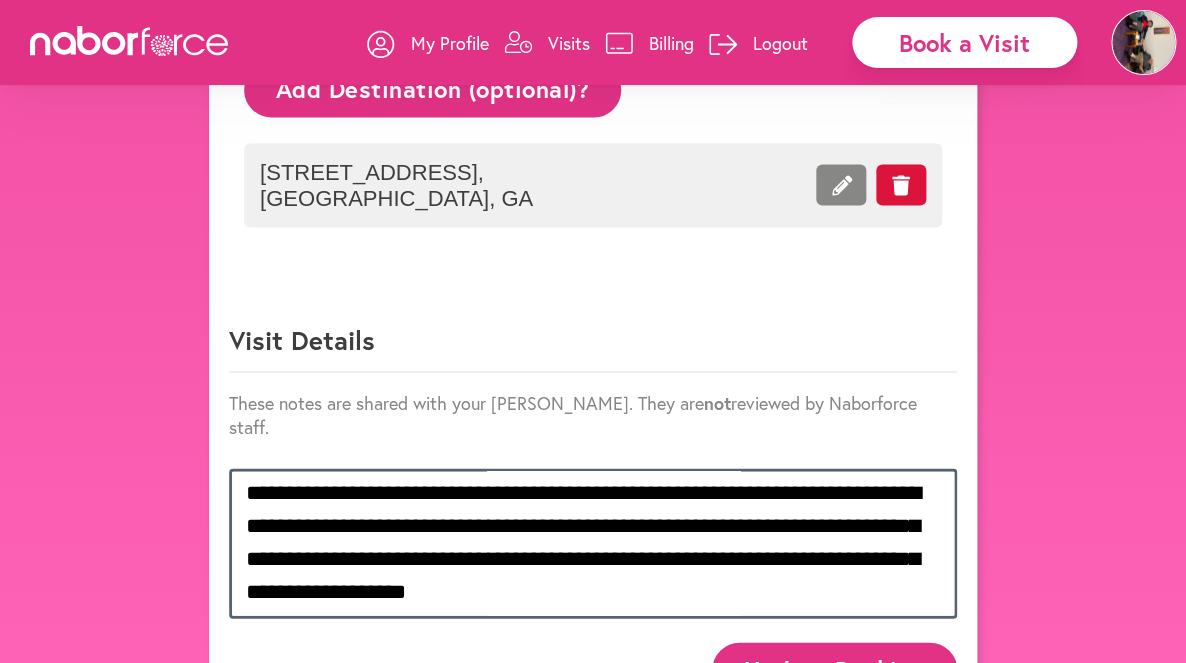 type on "**********" 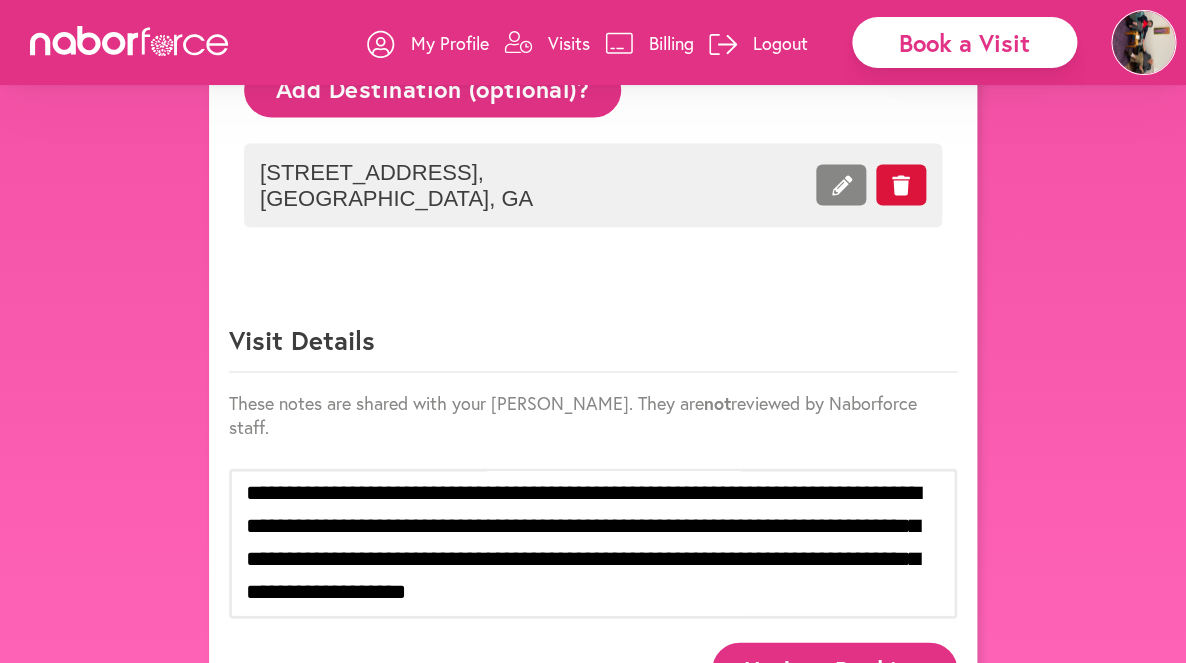 click on "Update Booking" at bounding box center [834, 669] 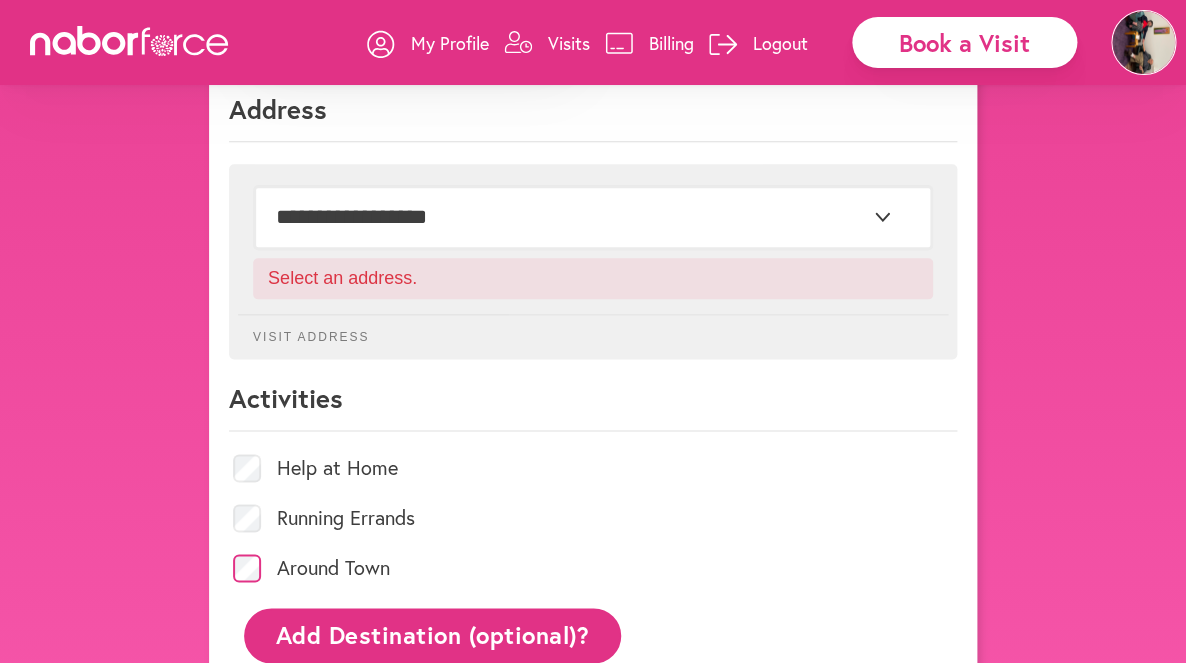 scroll, scrollTop: 542, scrollLeft: 0, axis: vertical 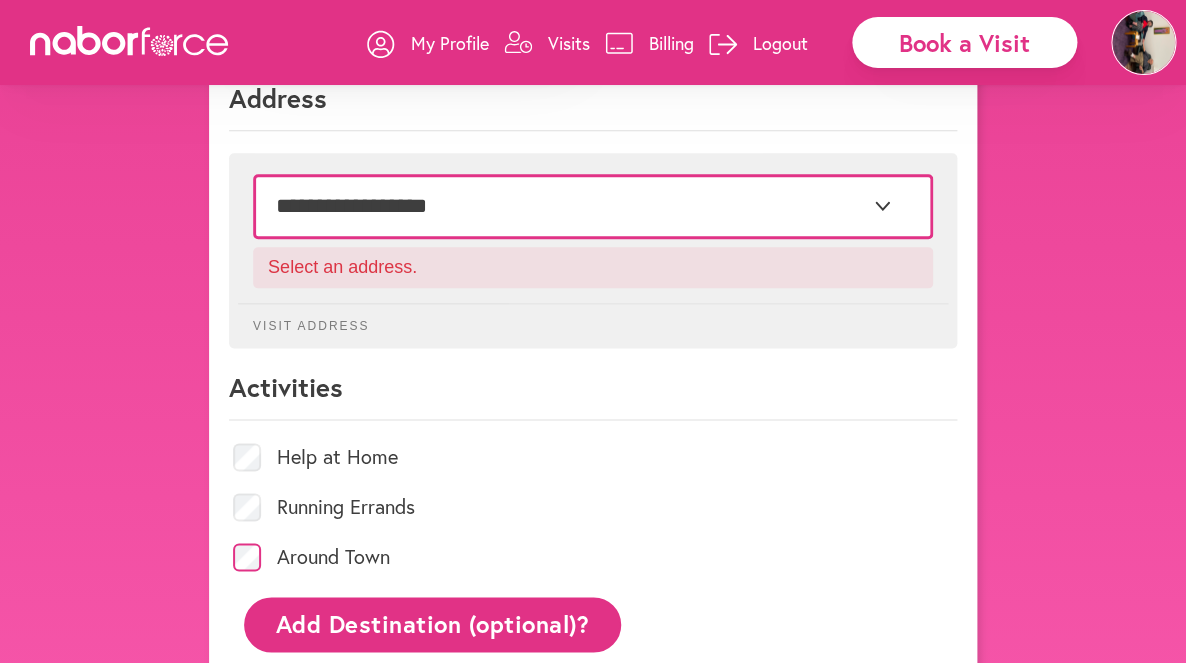 select on "*" 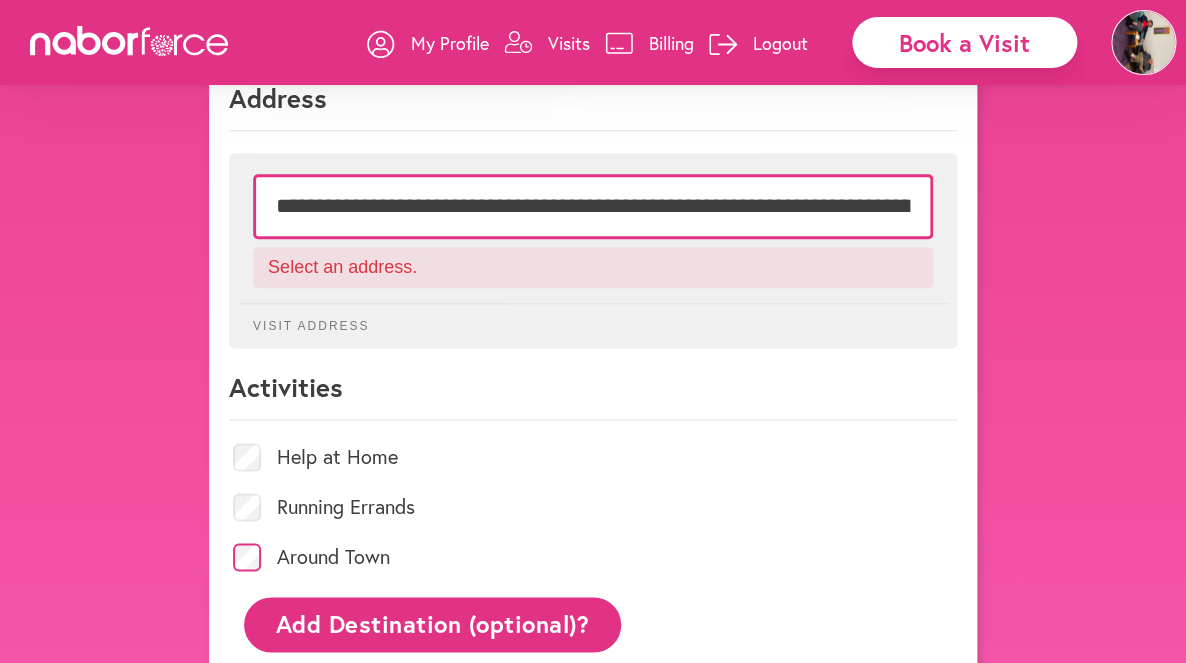 click on "**********" at bounding box center [0, 0] 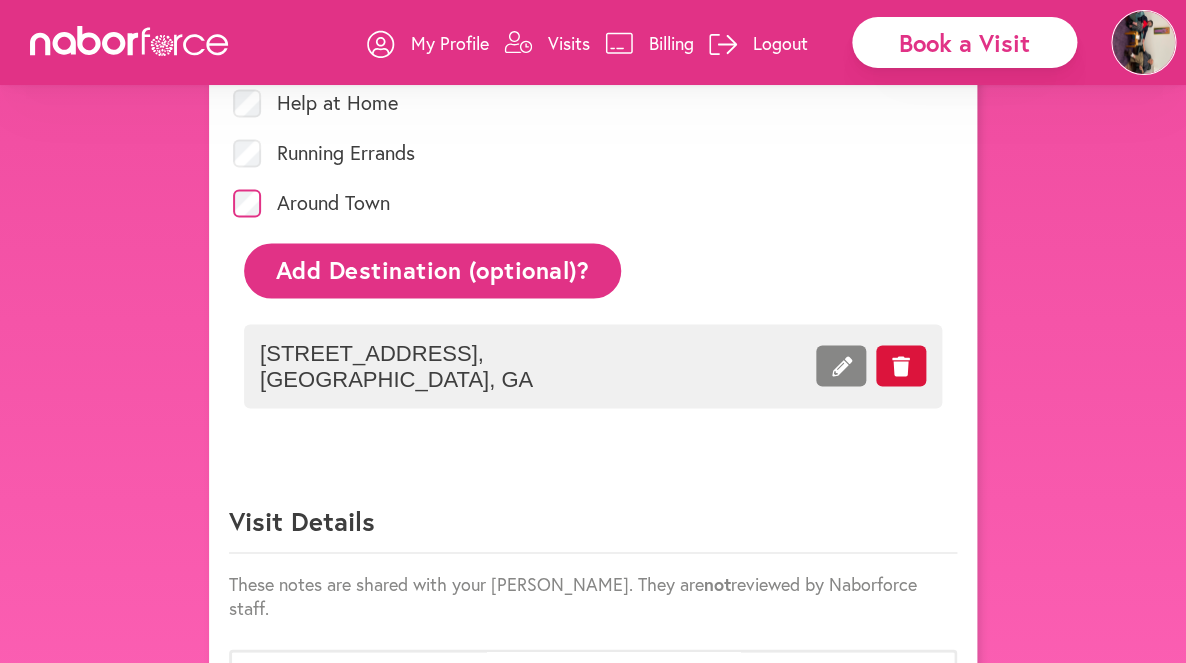 scroll, scrollTop: 1131, scrollLeft: 0, axis: vertical 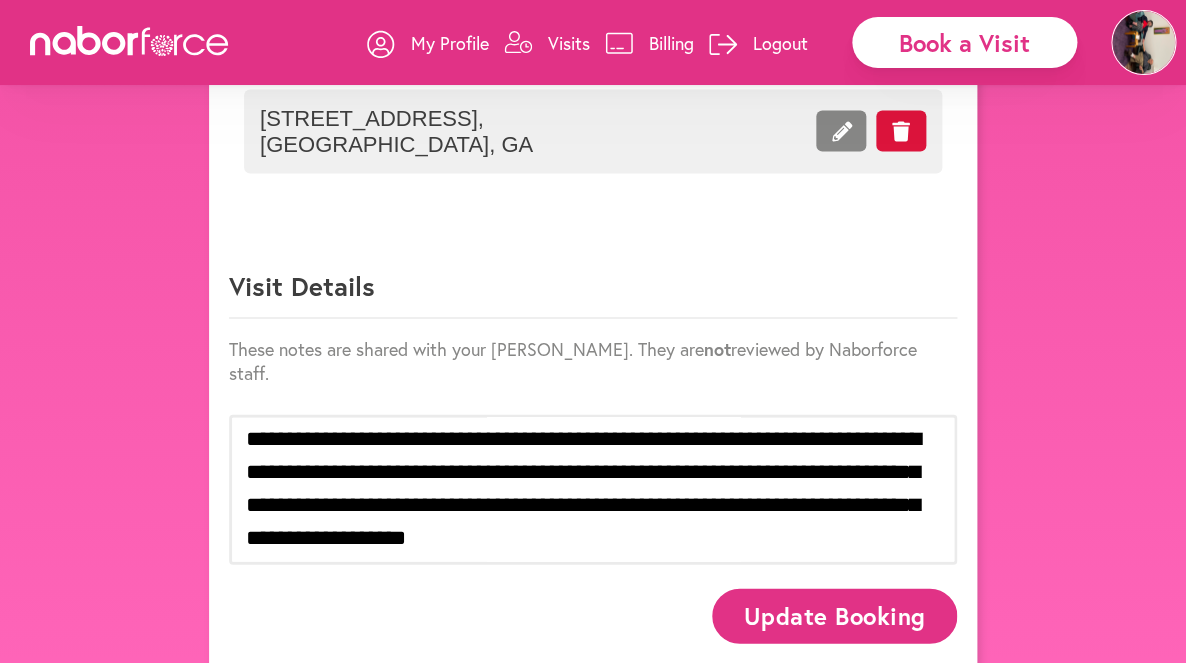 click on "Update Booking" at bounding box center (834, 615) 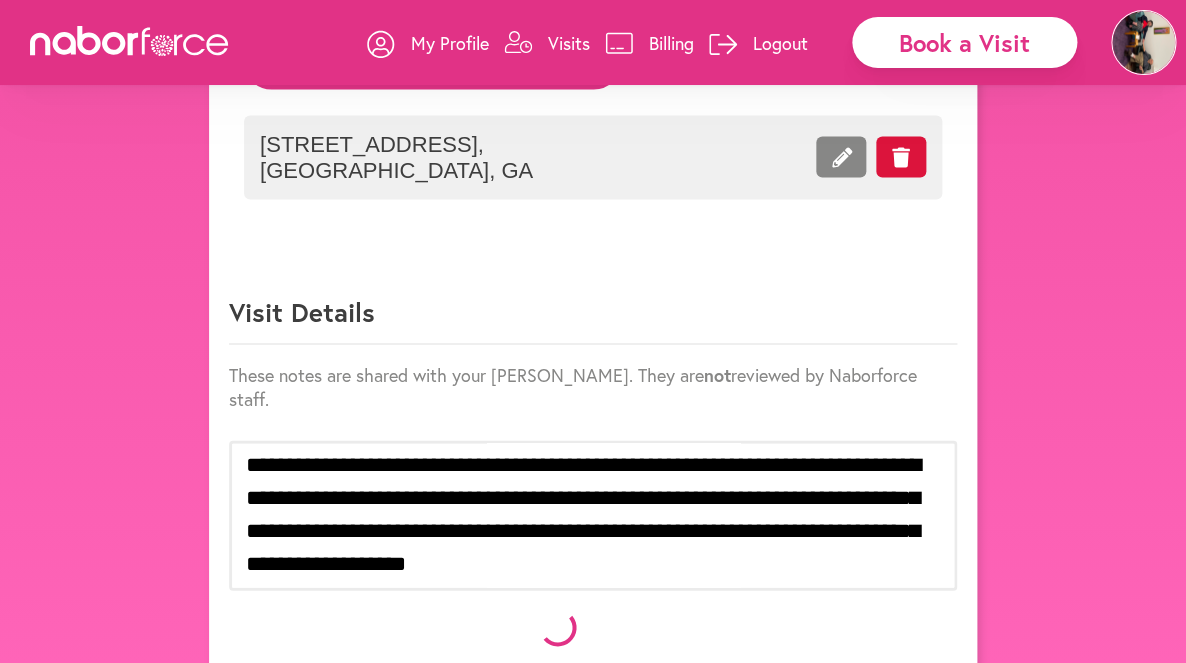 scroll, scrollTop: 0, scrollLeft: 0, axis: both 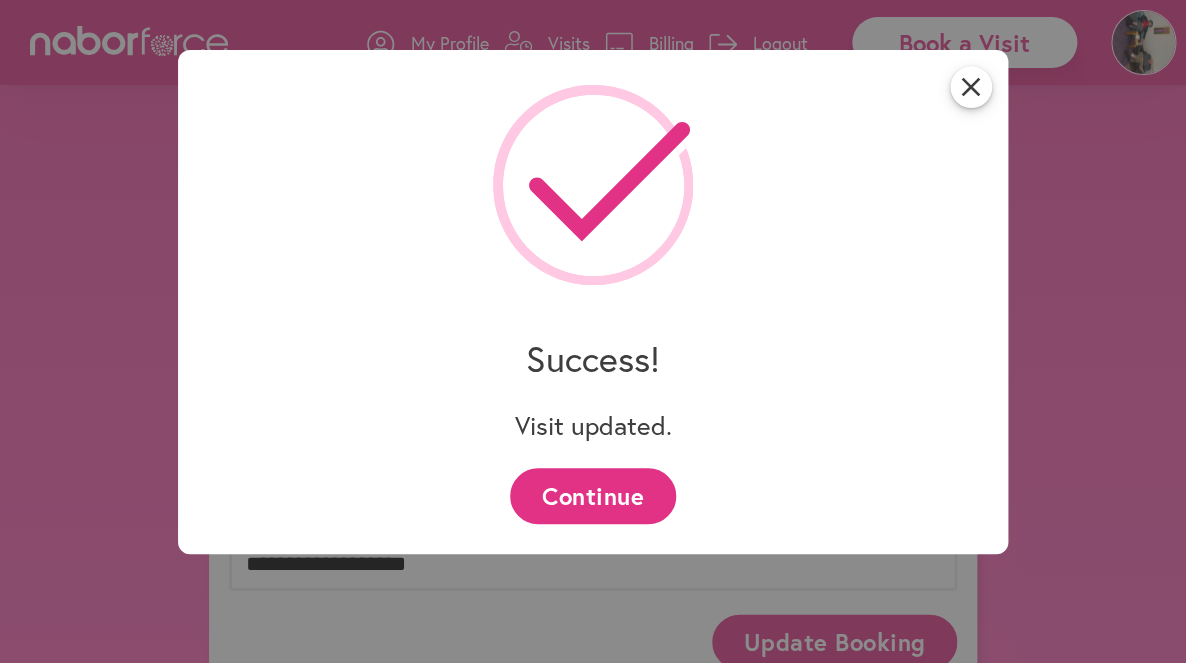 click on "Continue" at bounding box center (592, 495) 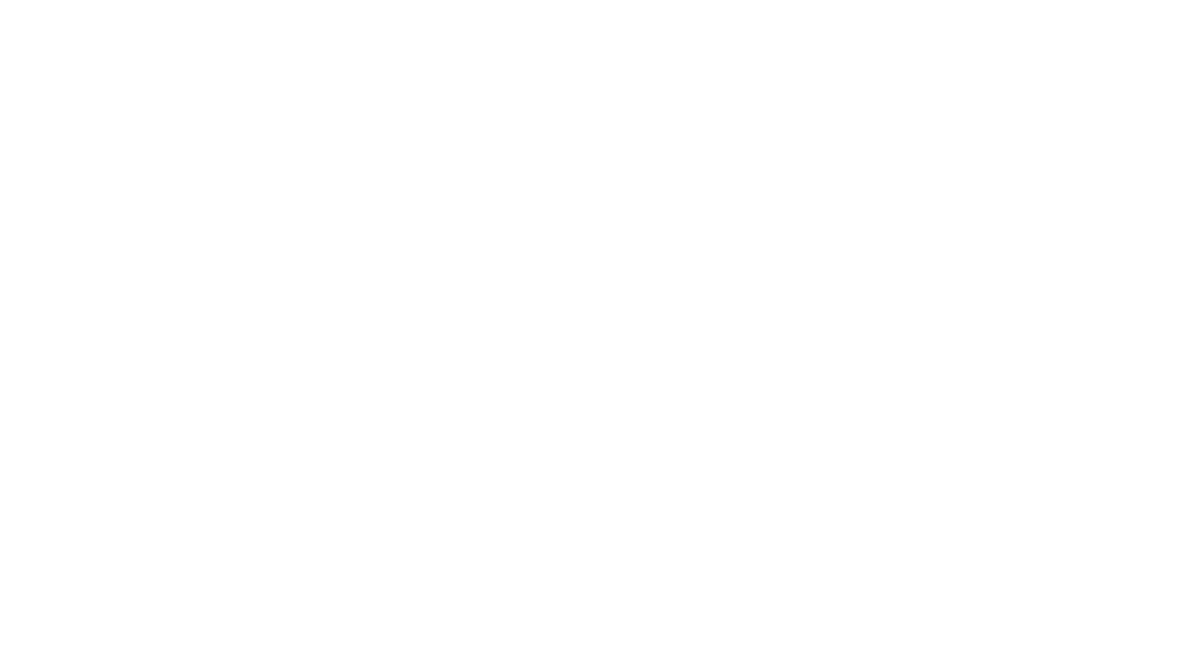 scroll, scrollTop: 0, scrollLeft: 0, axis: both 